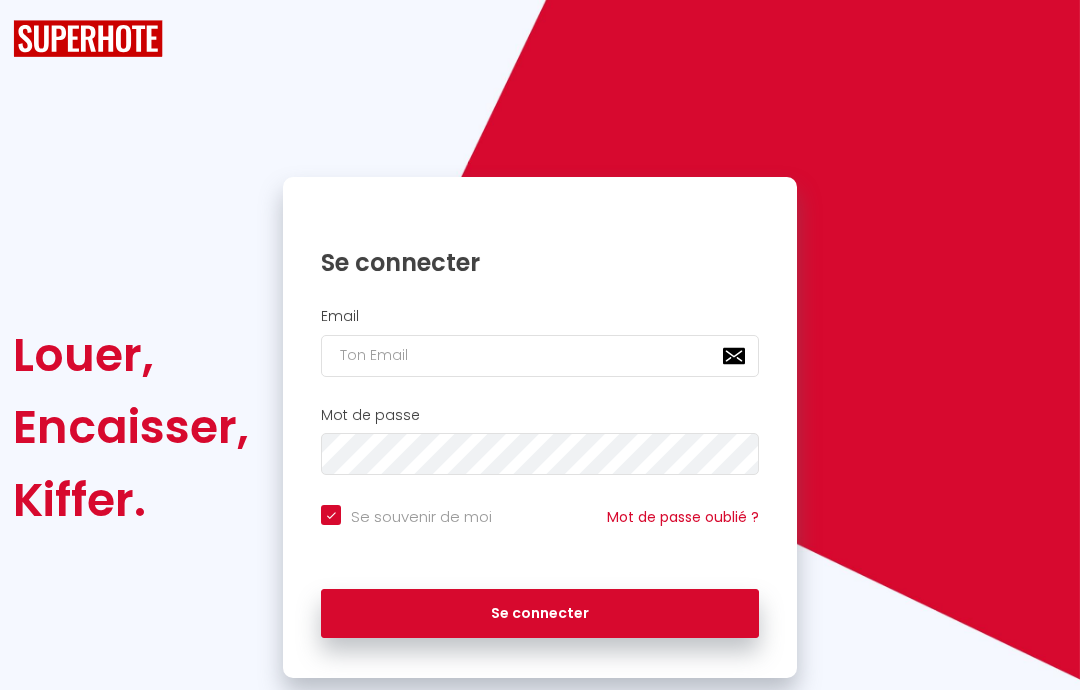 scroll, scrollTop: 0, scrollLeft: 0, axis: both 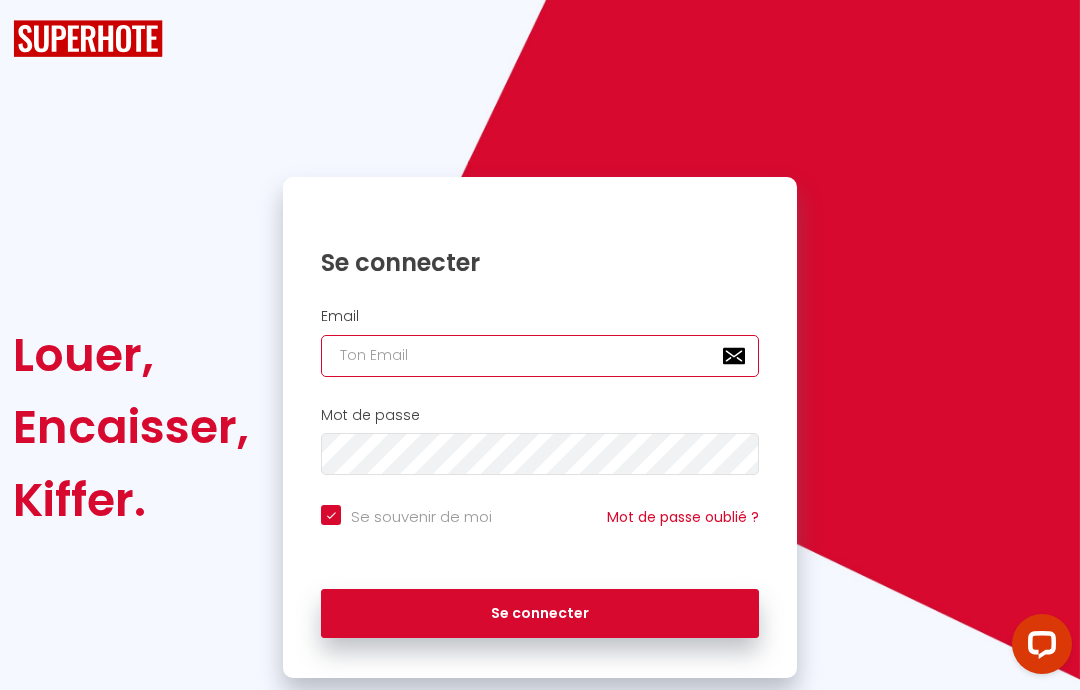 type on "[EMAIL_ADDRESS][DOMAIN_NAME]" 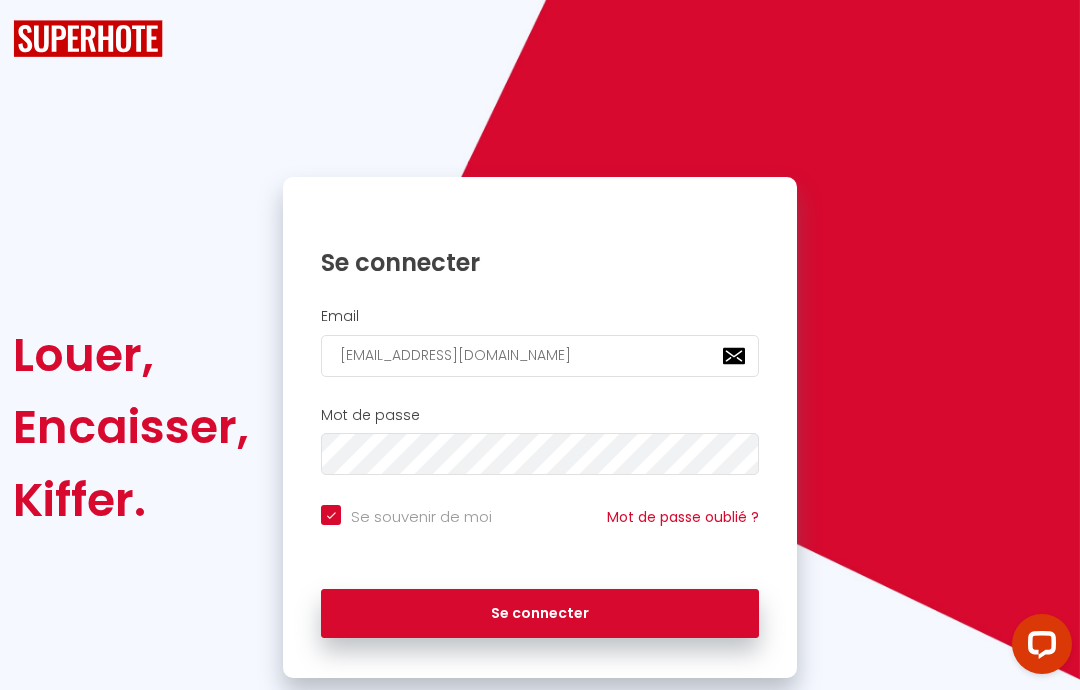 click on "Se connecter" at bounding box center [540, 614] 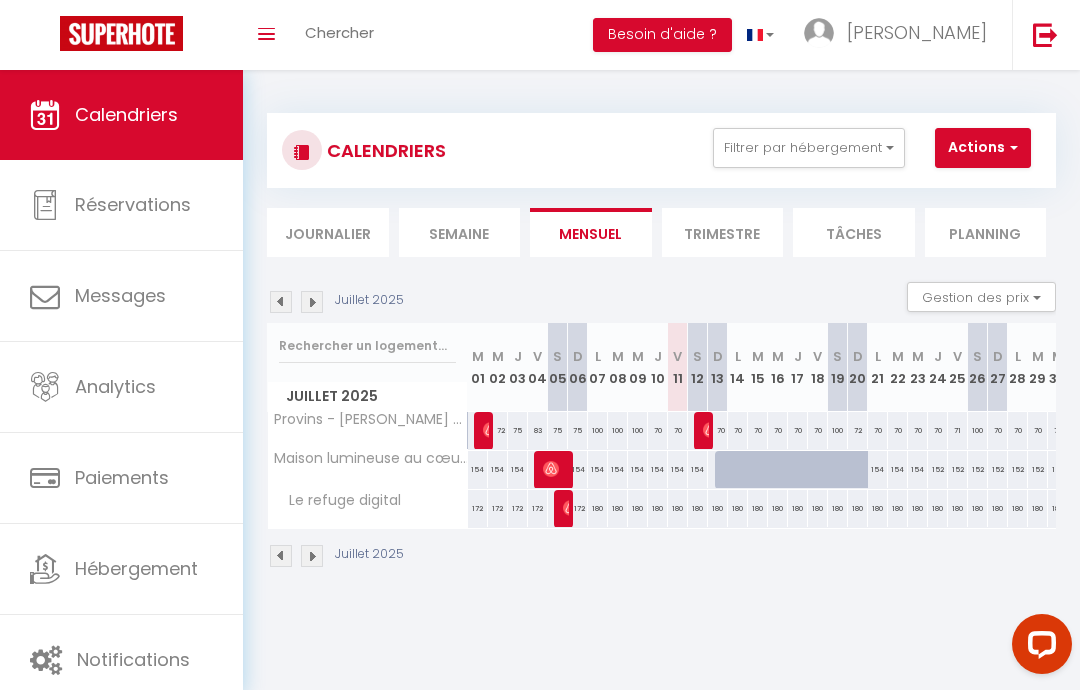 click on "Hébergement" at bounding box center [136, 568] 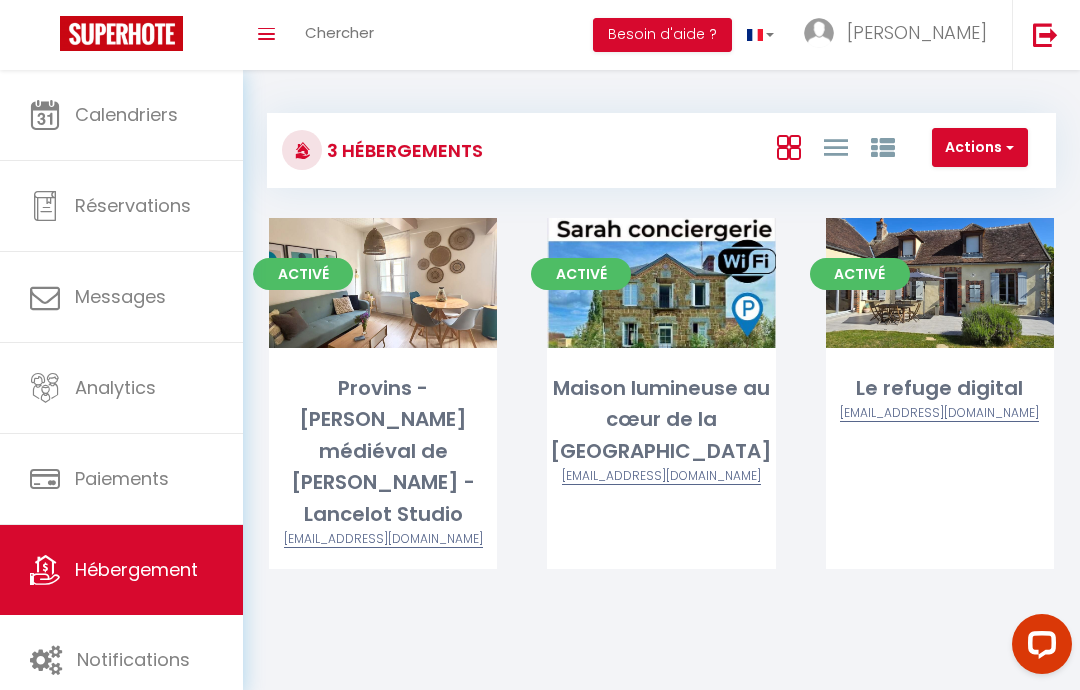 click on "Editer" at bounding box center [383, 283] 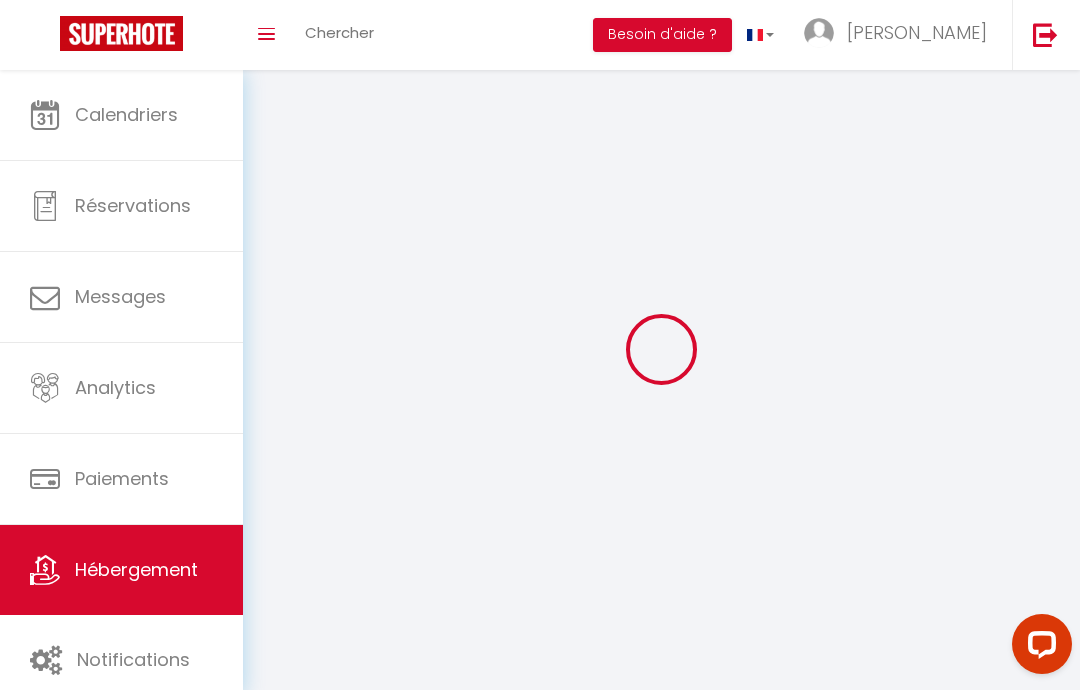 select 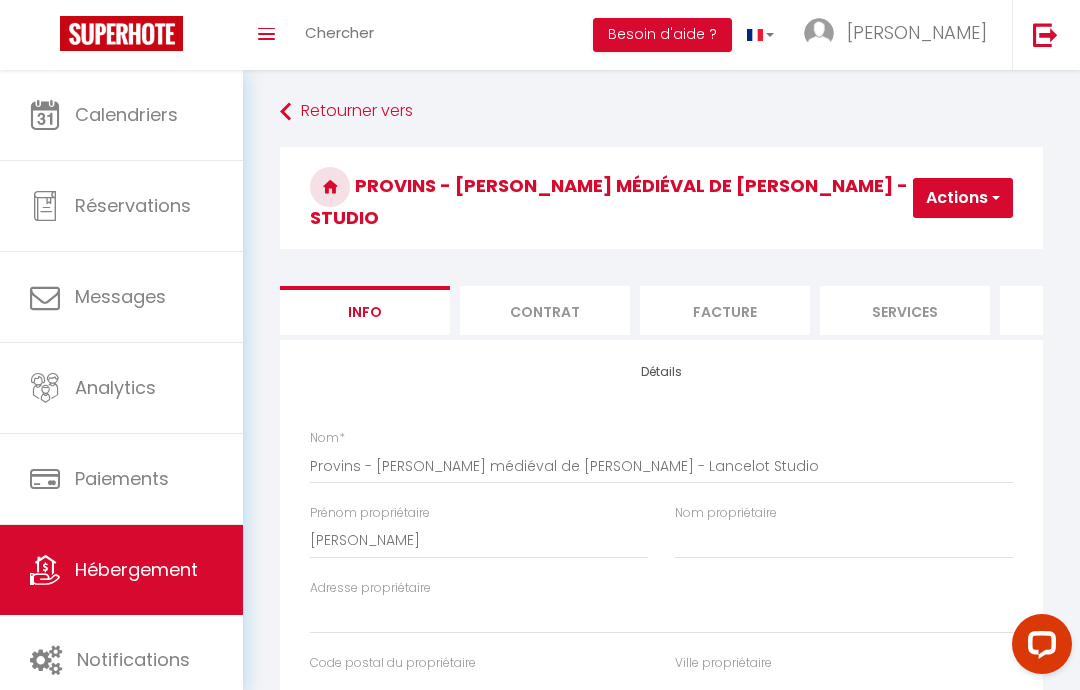 select 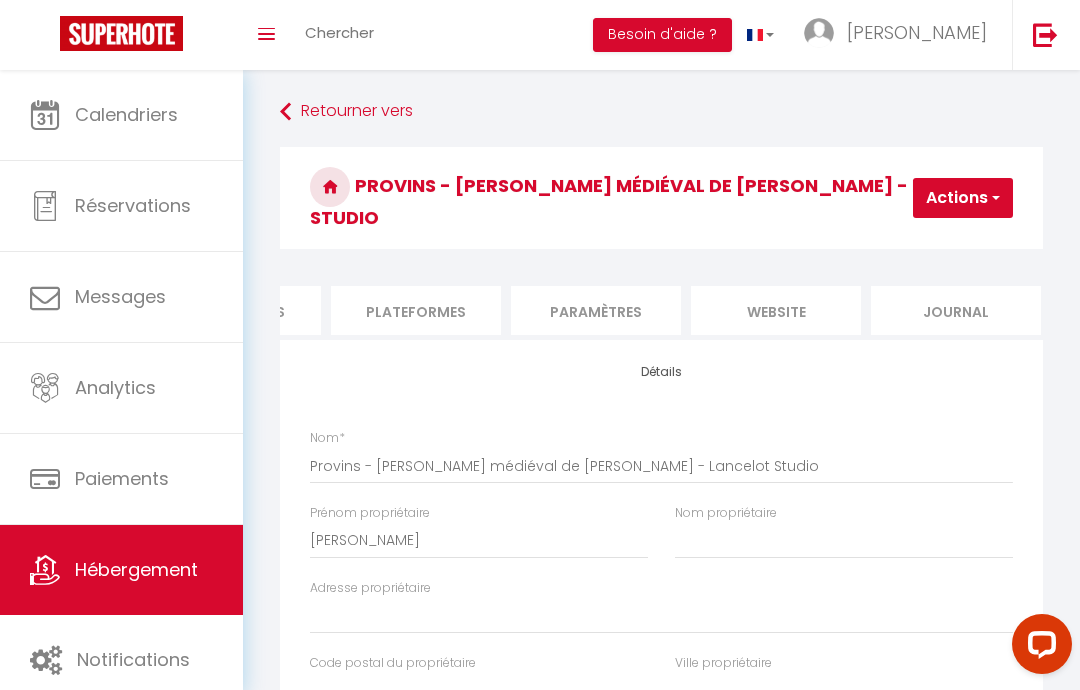 scroll, scrollTop: 0, scrollLeft: 1027, axis: horizontal 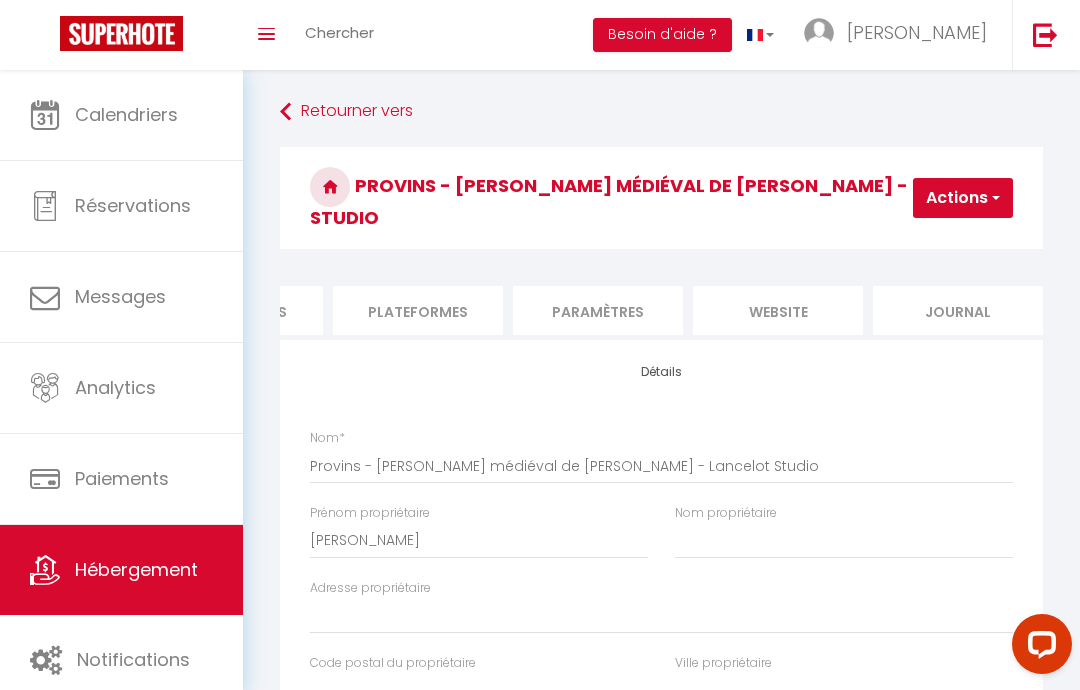 click on "website" at bounding box center [778, 310] 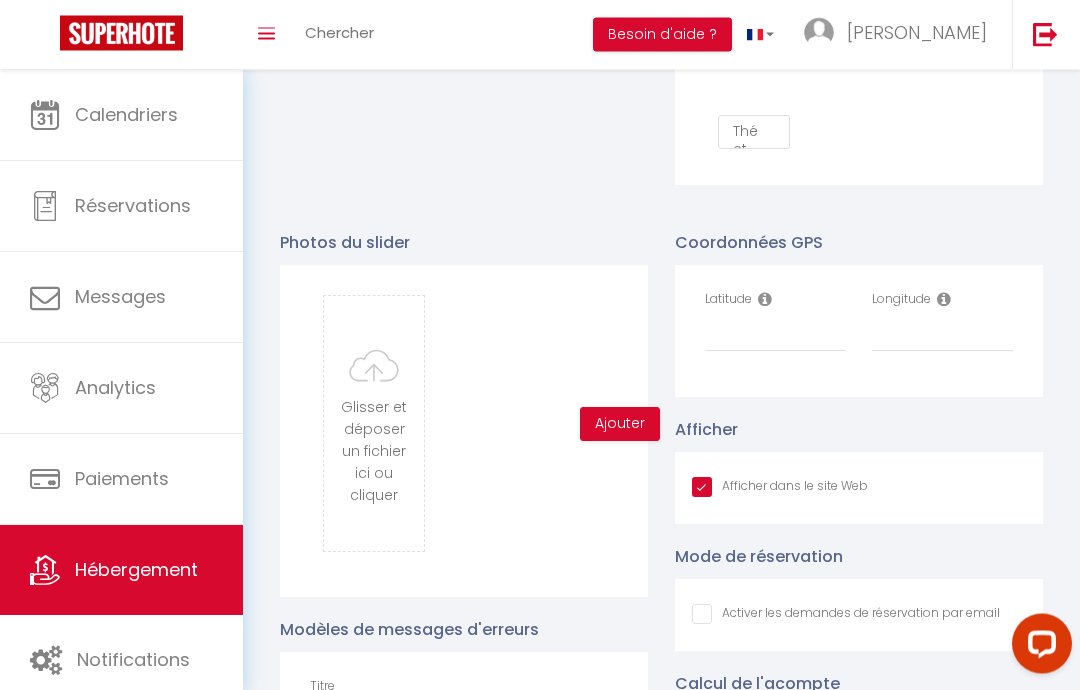 scroll, scrollTop: 2030, scrollLeft: 0, axis: vertical 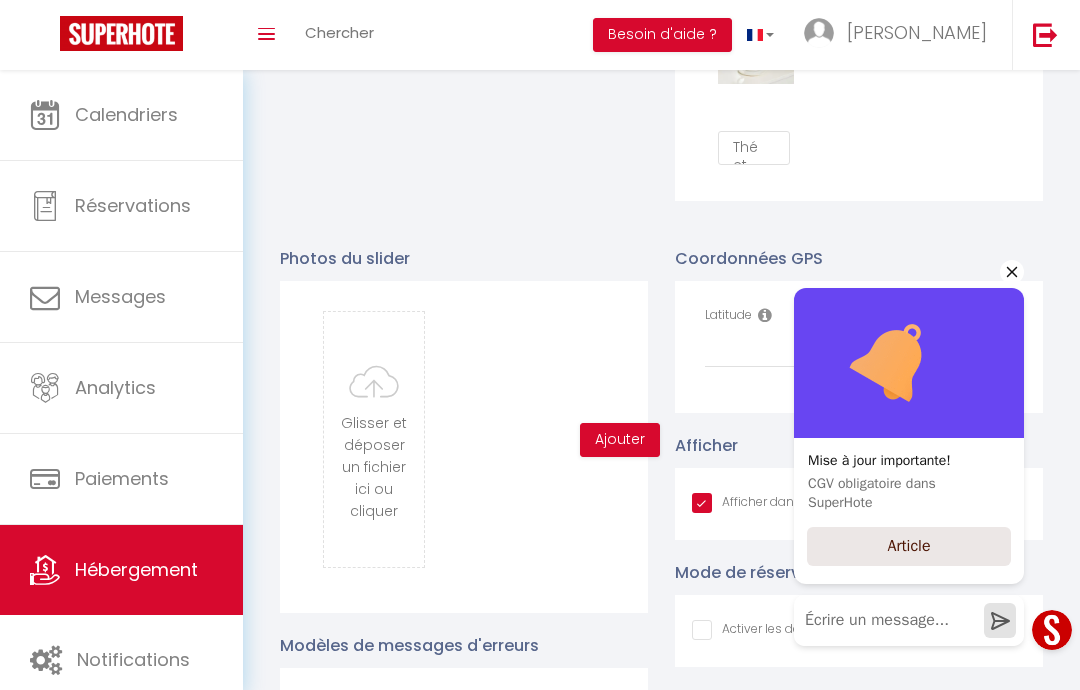 click 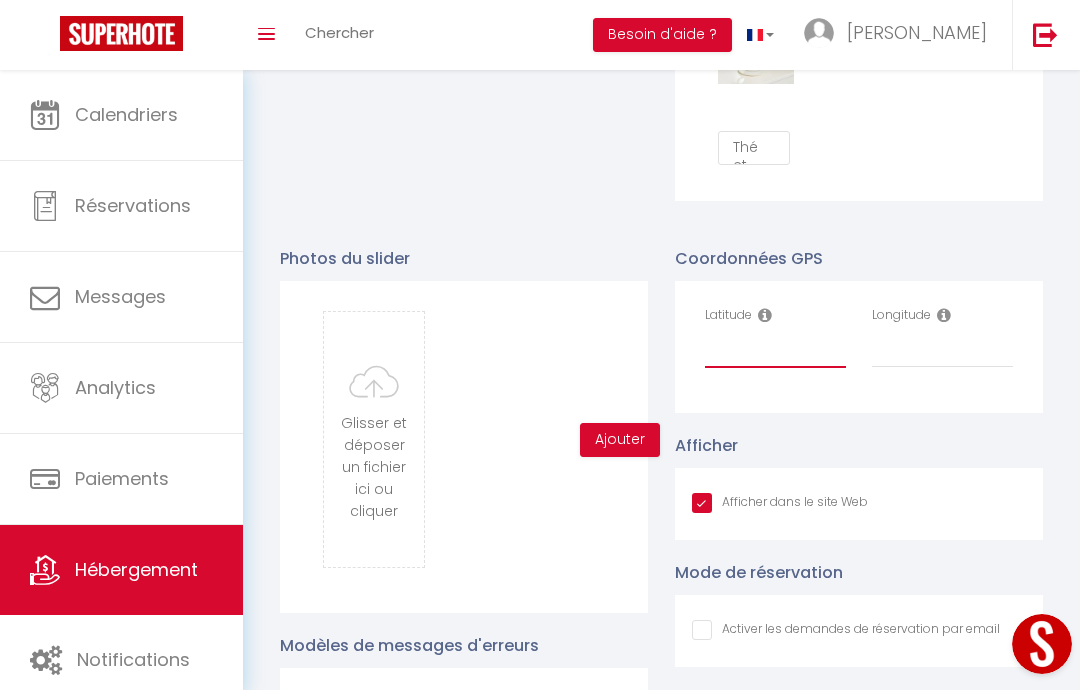 click on "Latitude" at bounding box center [775, 350] 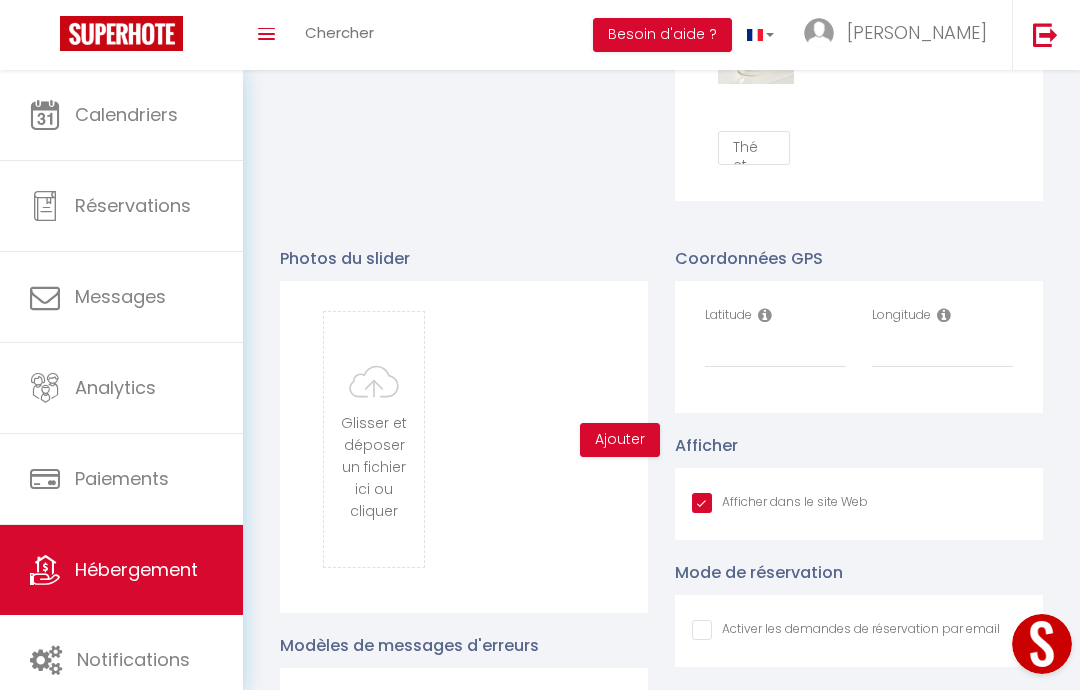 click at bounding box center (765, 315) 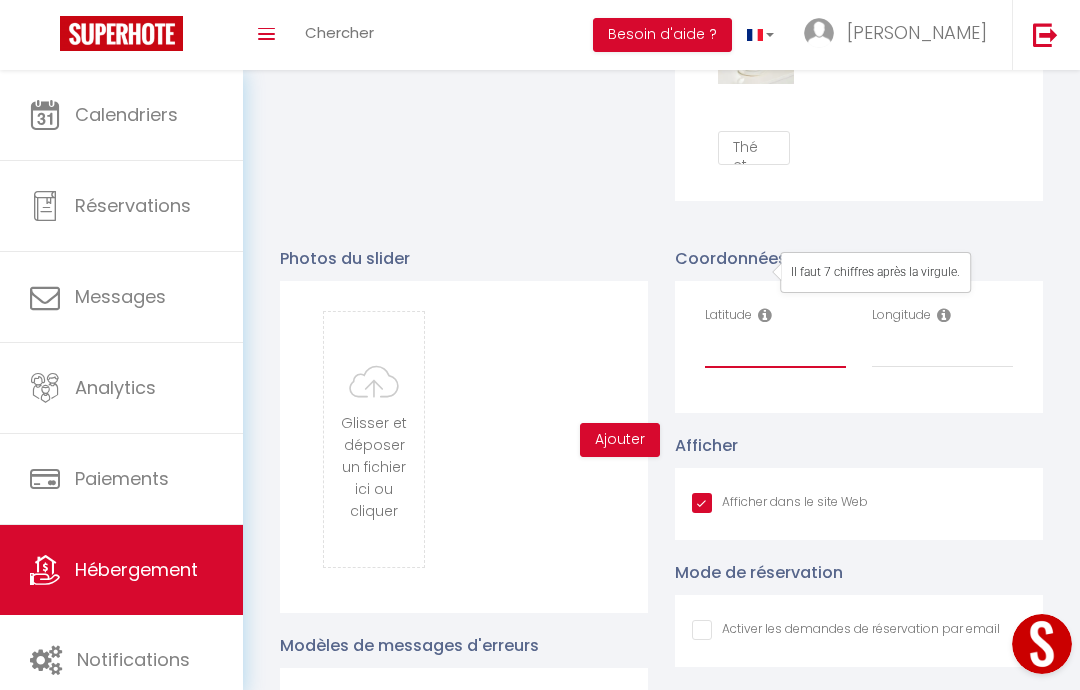 click on "Latitude" at bounding box center [775, 350] 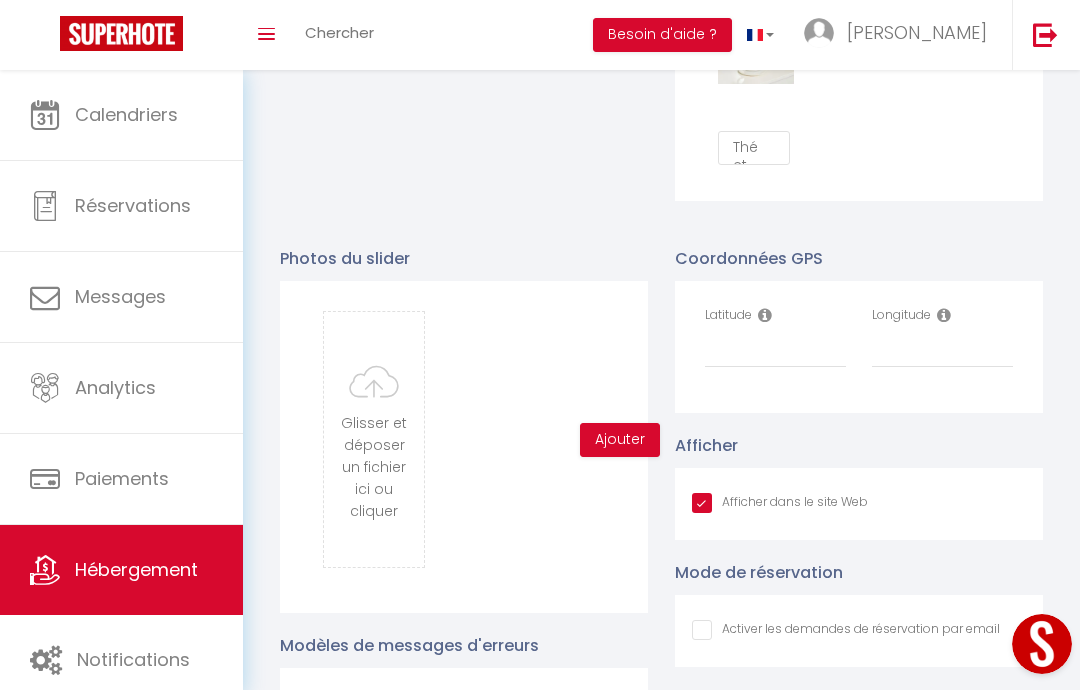 click at bounding box center [944, 315] 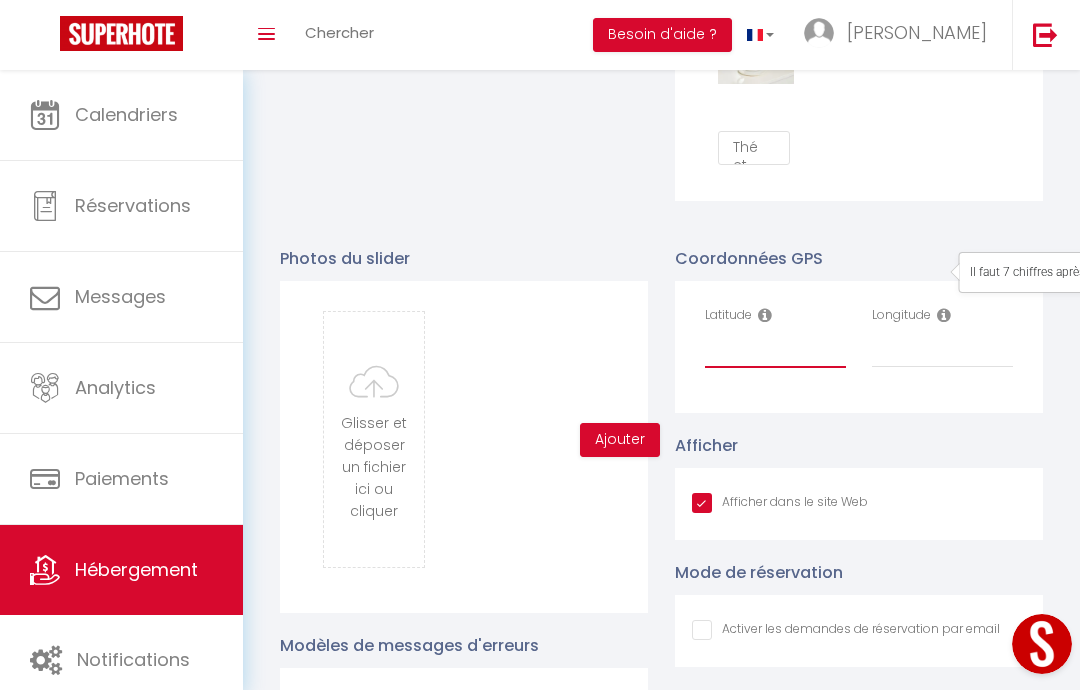 click on "Latitude" at bounding box center (775, 350) 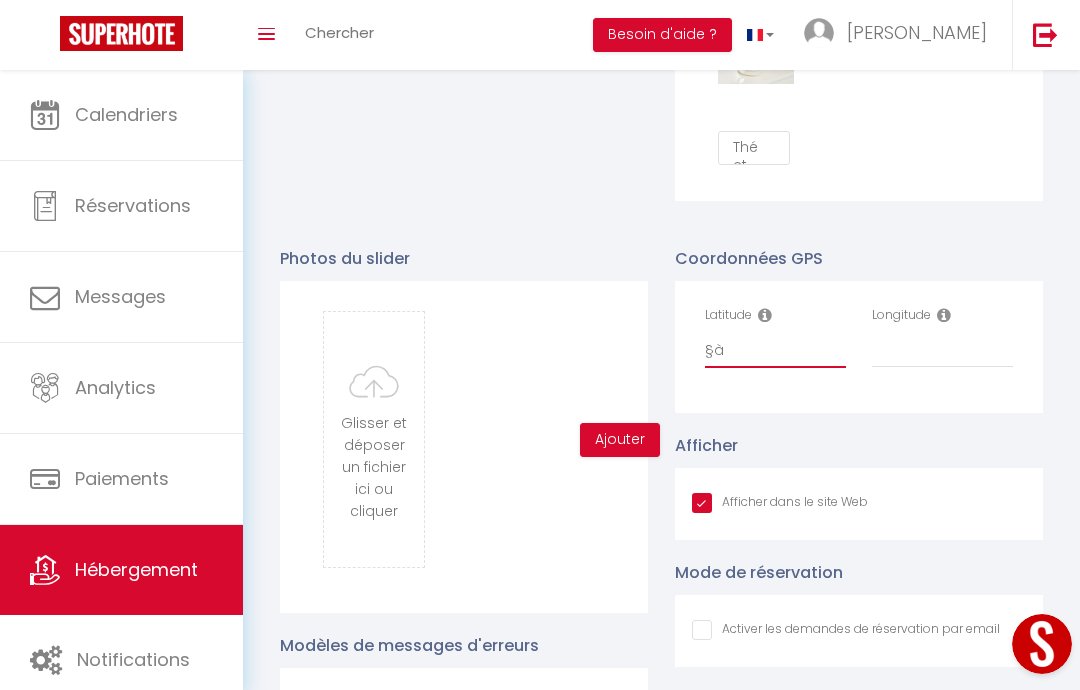 type on "§" 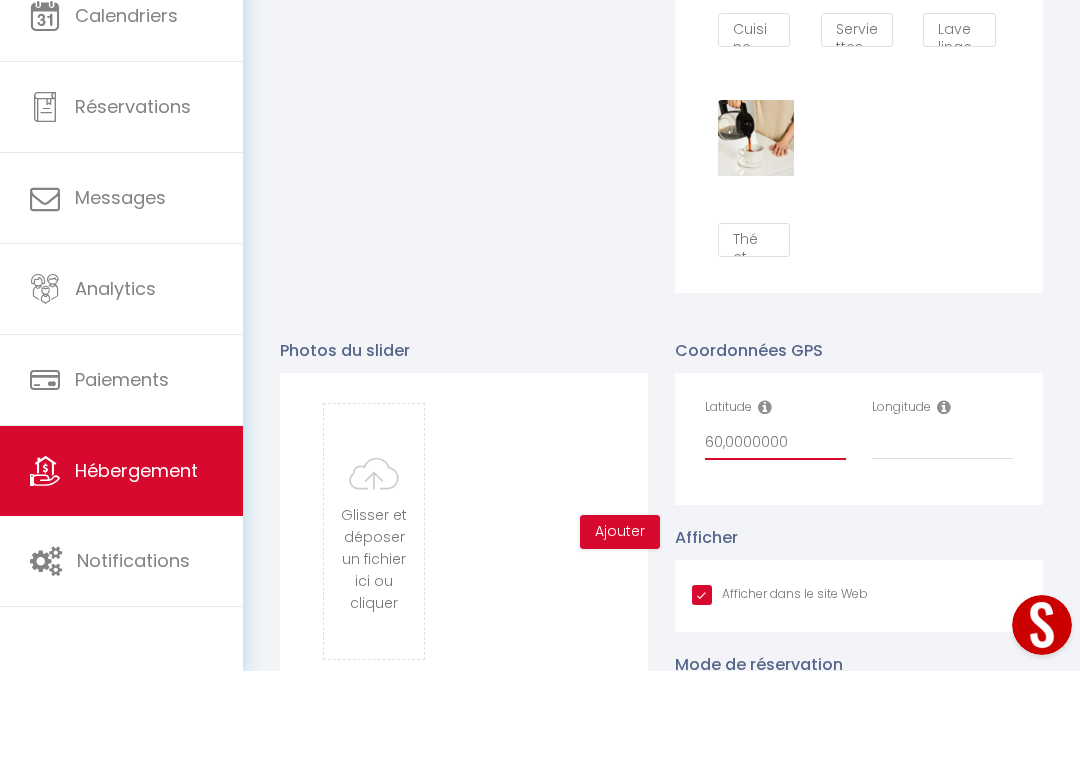 scroll, scrollTop: 1890, scrollLeft: 0, axis: vertical 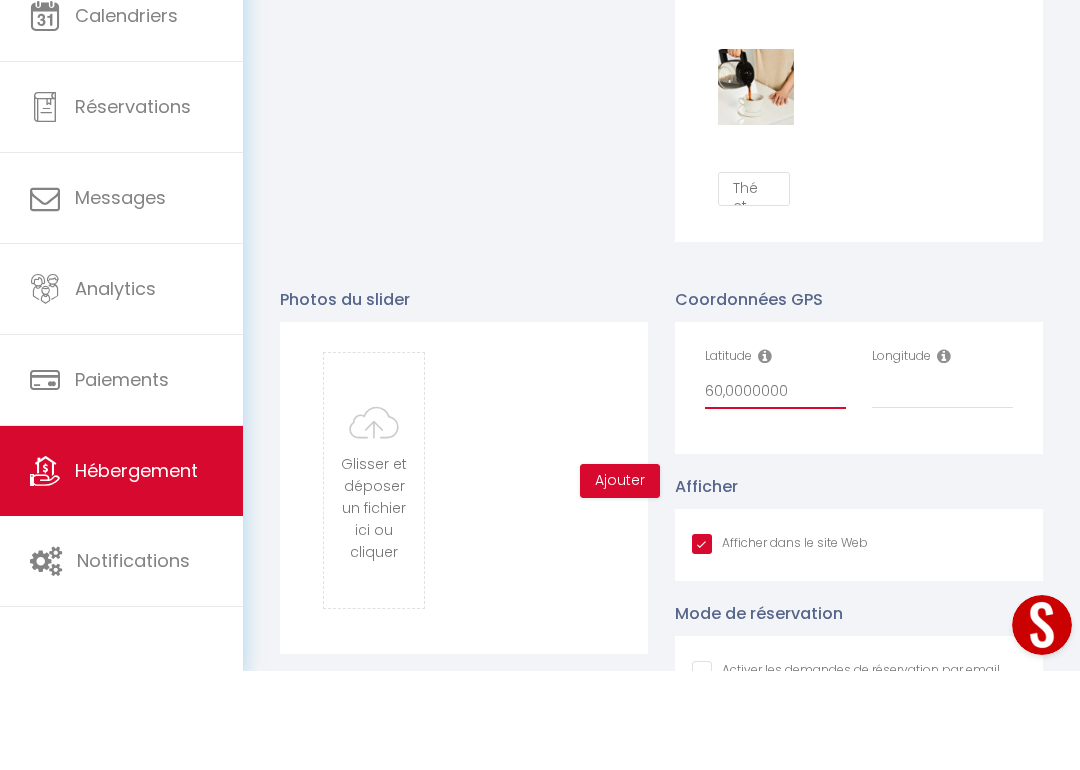 type on "60,0000000" 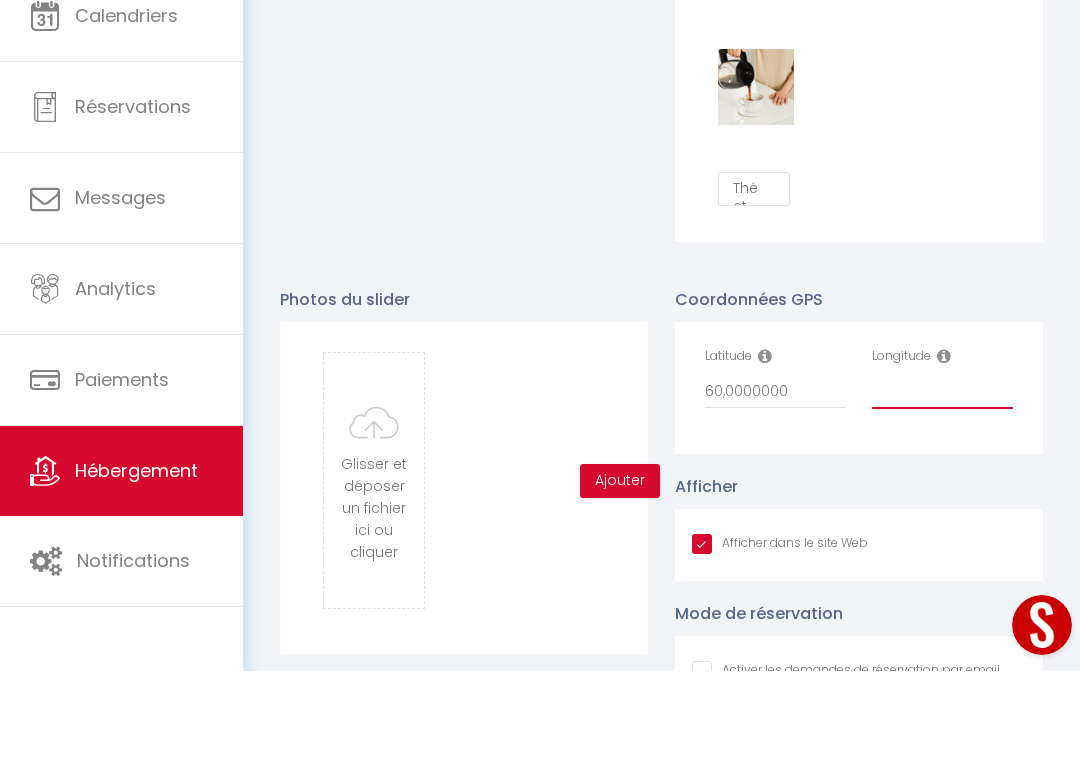 click on "Longitude" at bounding box center [942, 490] 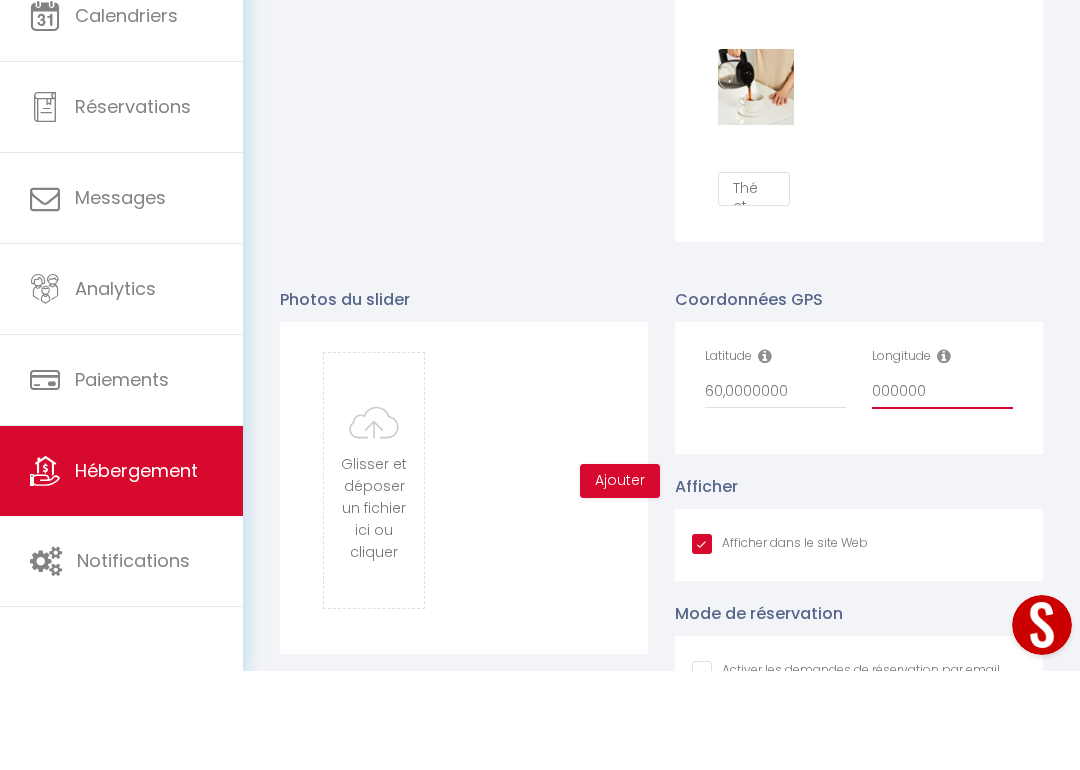type on "0000000" 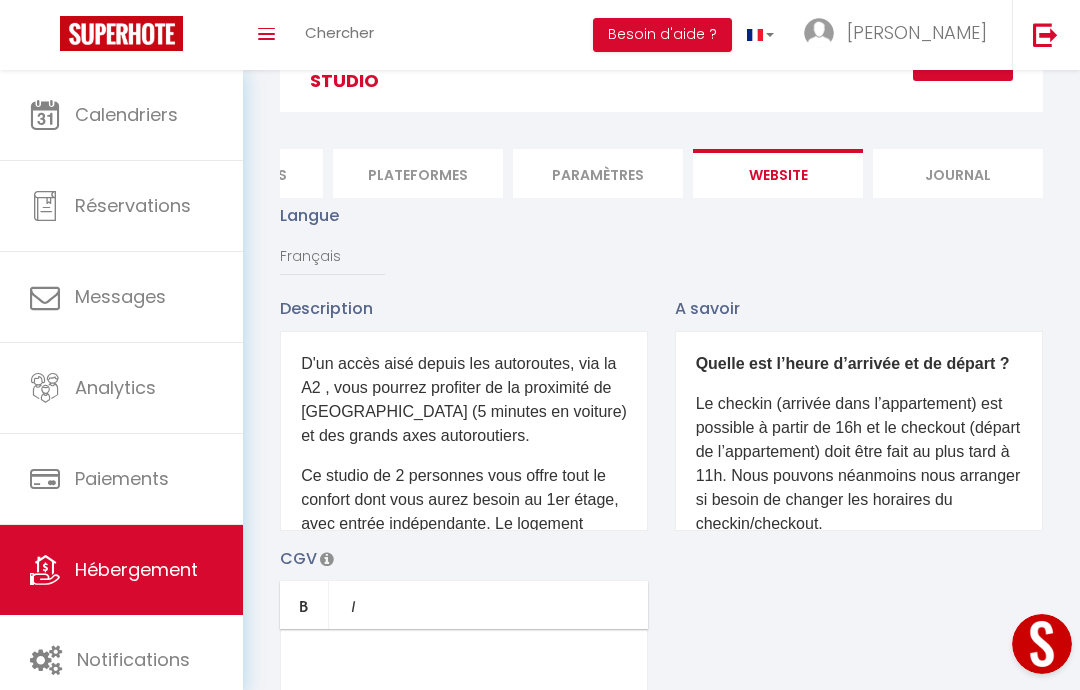 scroll, scrollTop: 24, scrollLeft: 0, axis: vertical 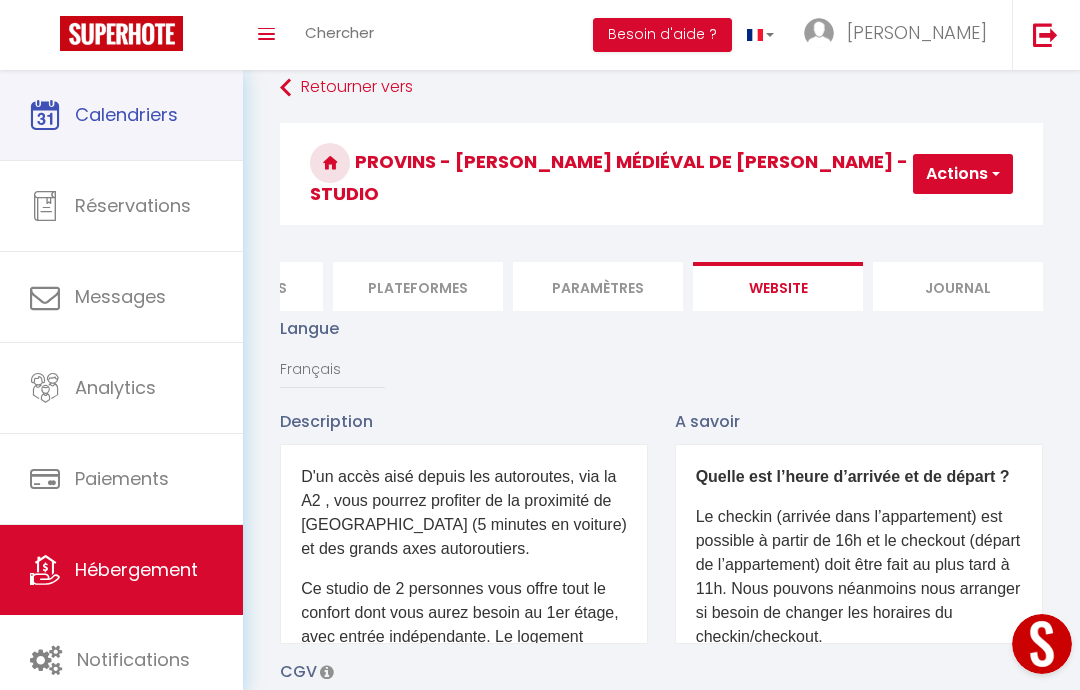 click on "Calendriers" at bounding box center [121, 115] 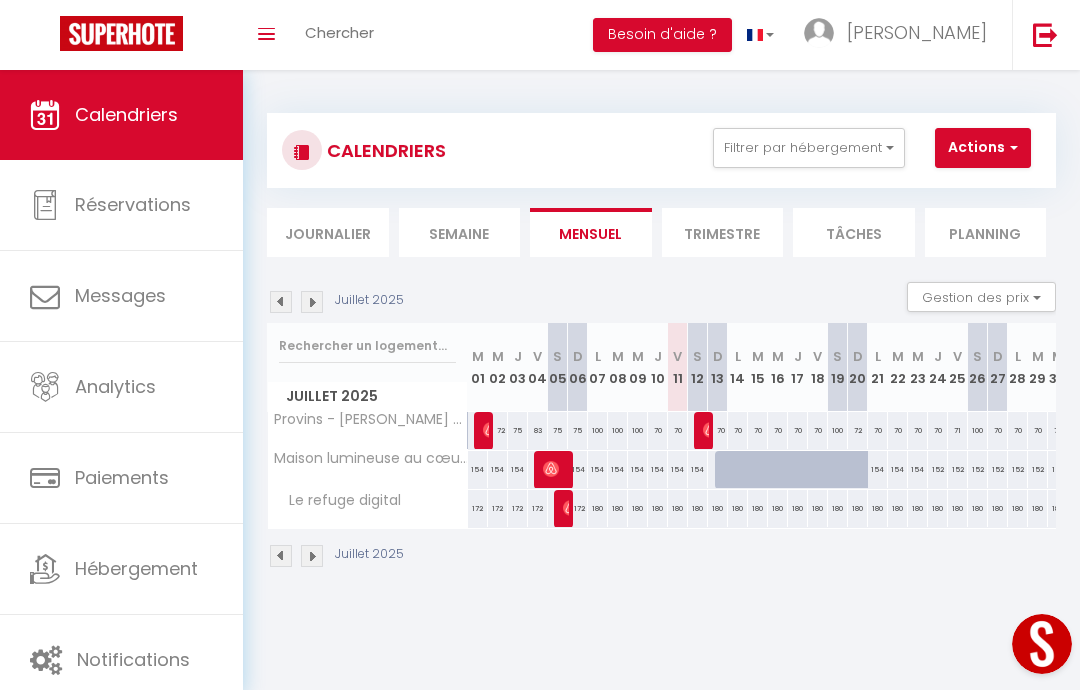click on "Hébergement" at bounding box center (136, 568) 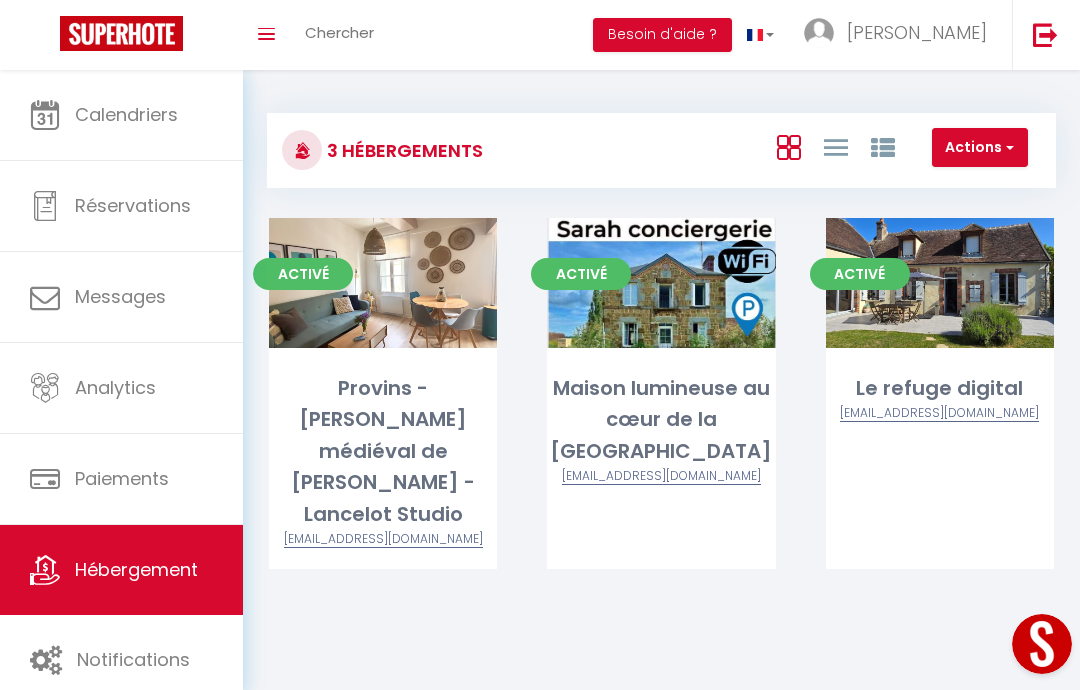 click on "Editer" at bounding box center (383, 283) 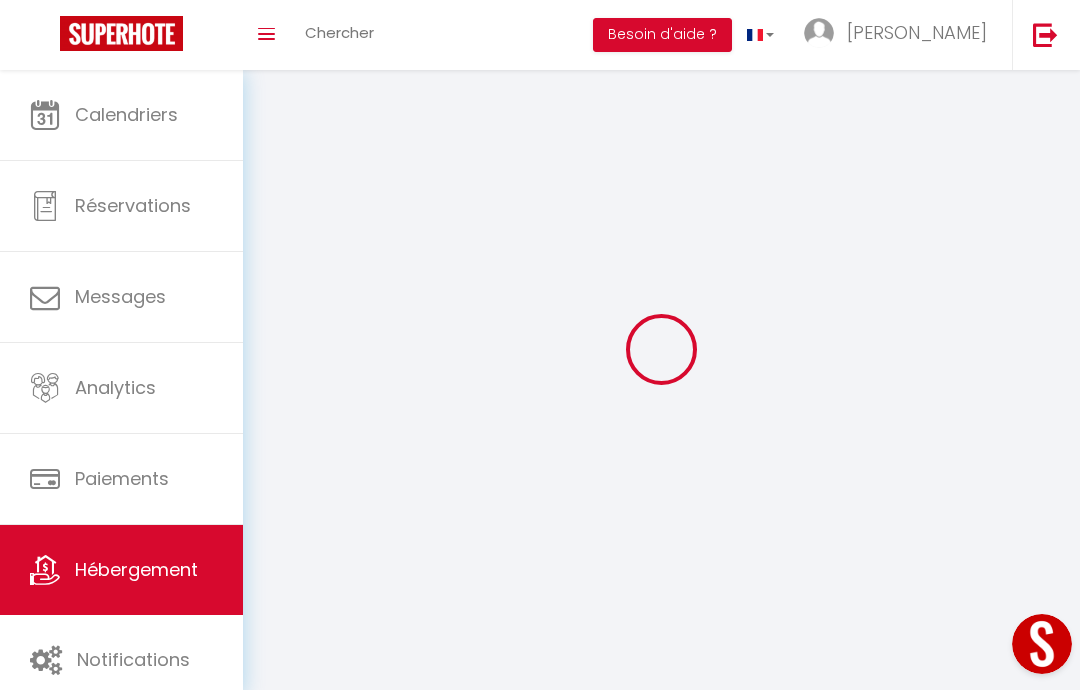 select 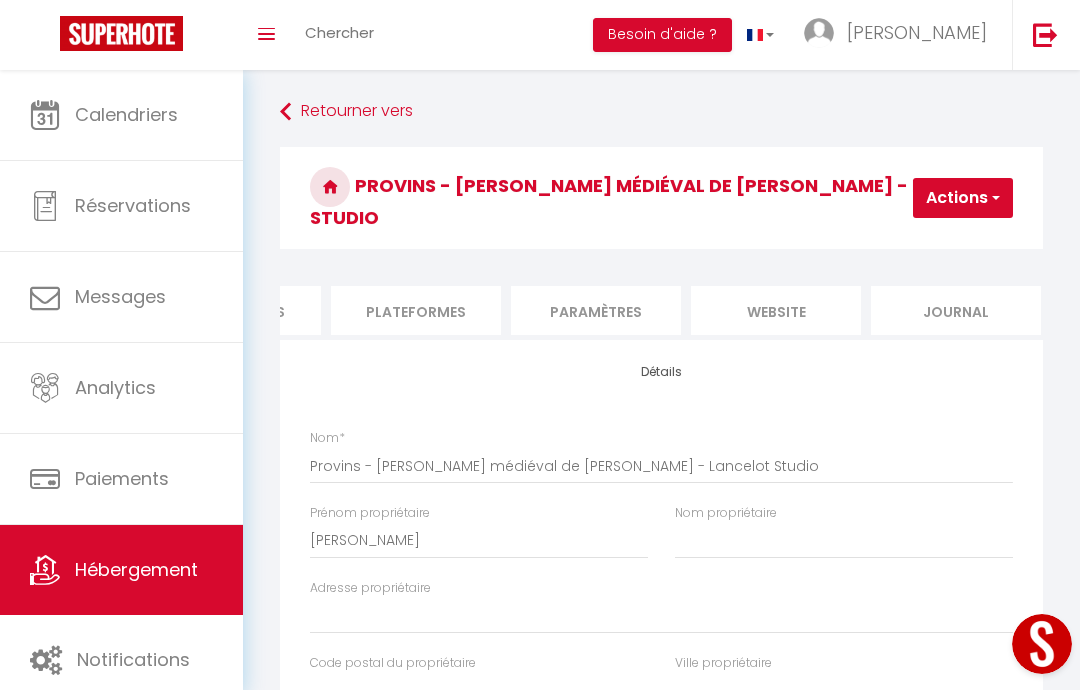 scroll, scrollTop: 0, scrollLeft: 1027, axis: horizontal 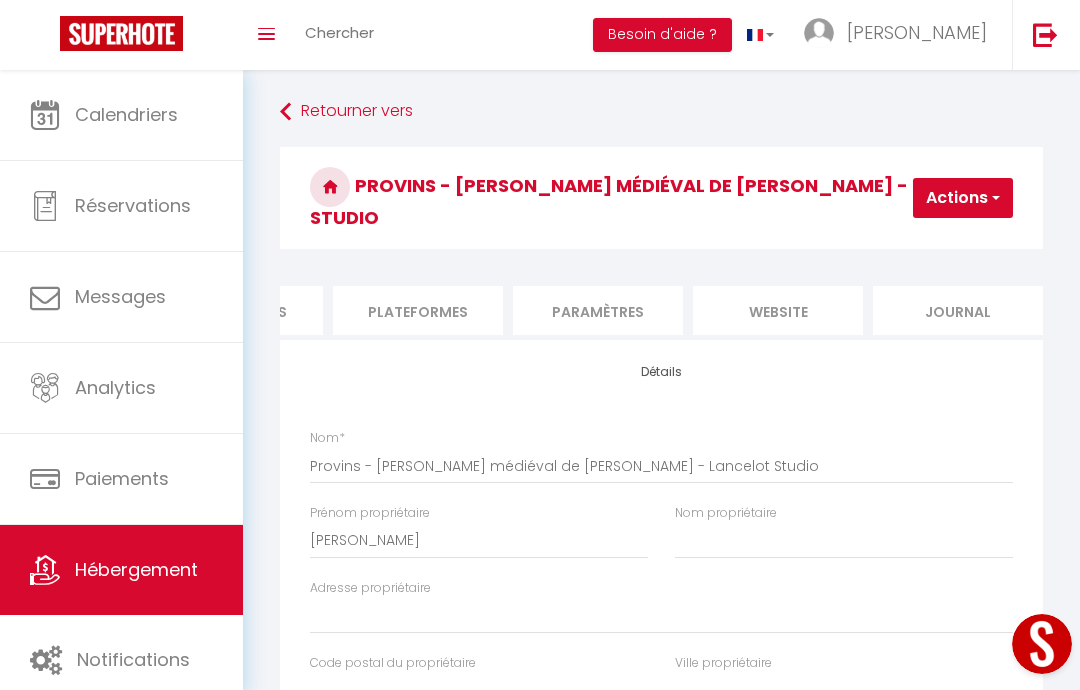 click on "website" at bounding box center [778, 310] 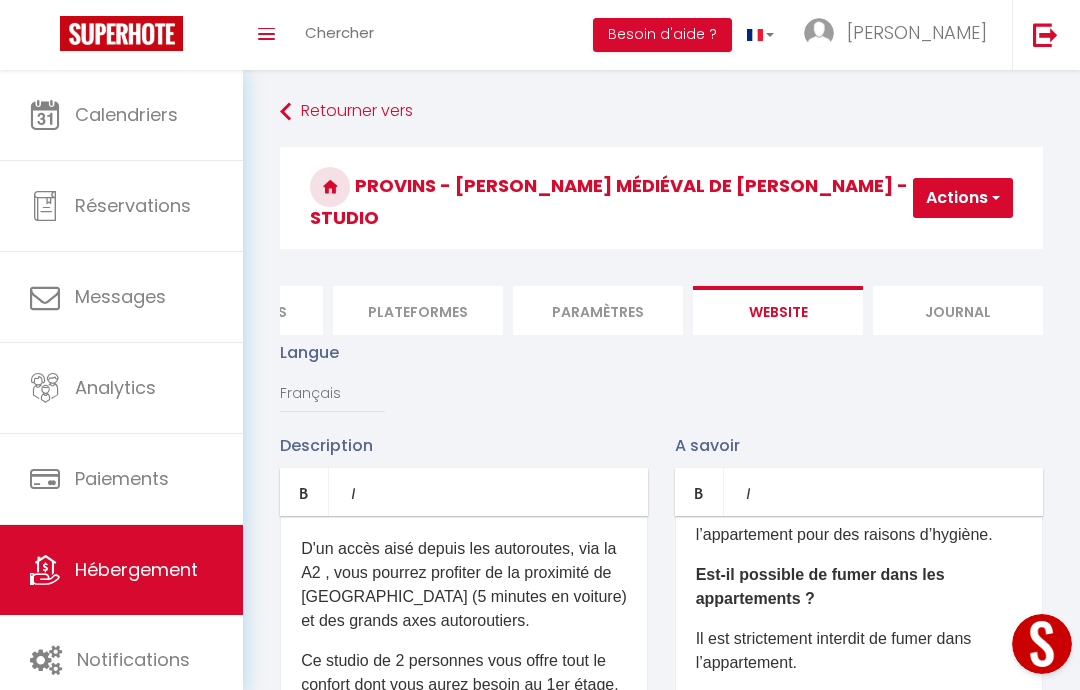 scroll, scrollTop: 442, scrollLeft: 0, axis: vertical 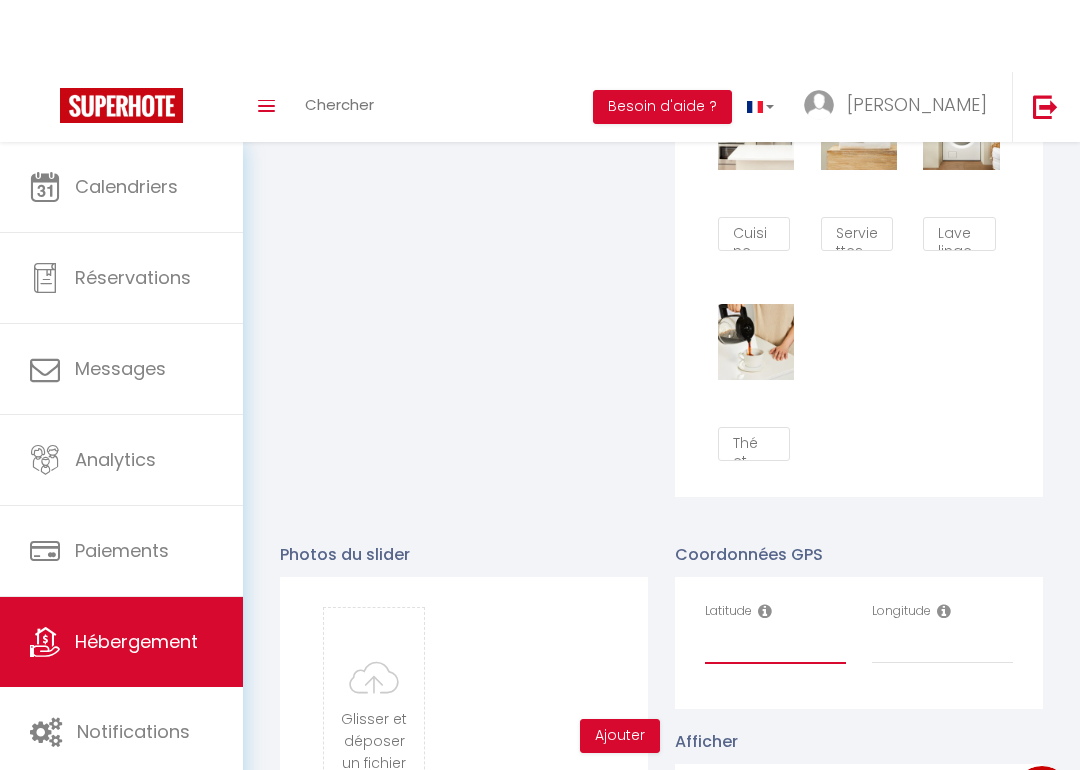 click on "Latitude" at bounding box center [775, 574] 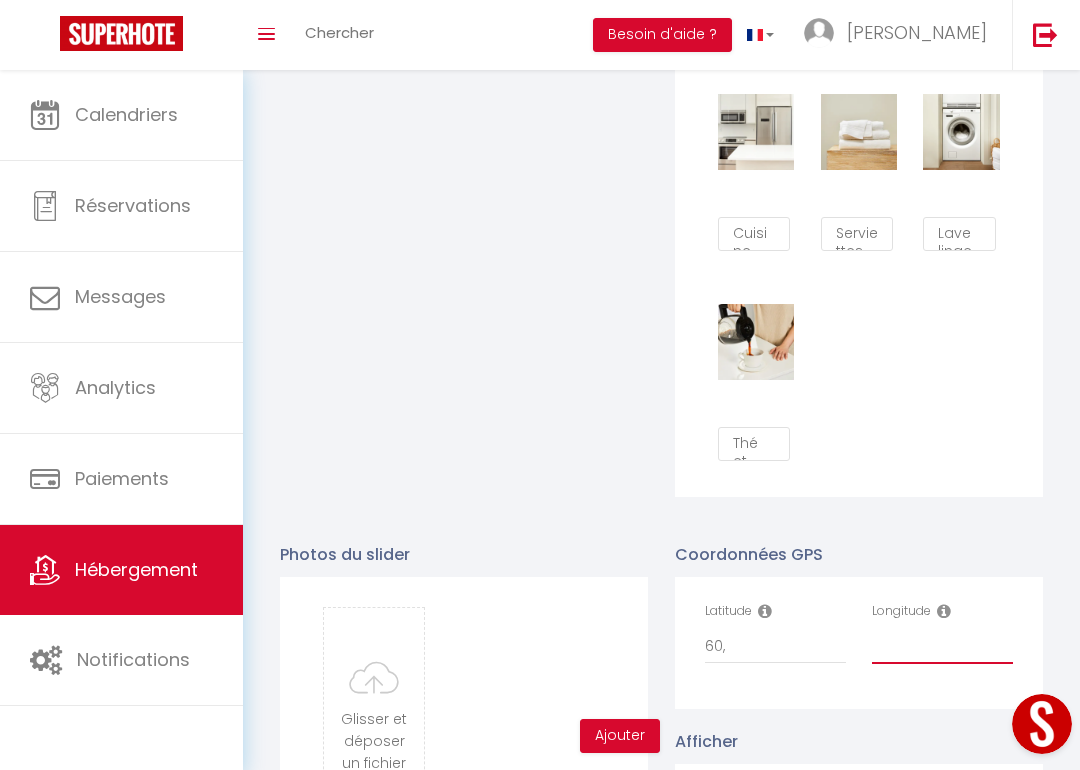 click on "Longitude" at bounding box center (942, 646) 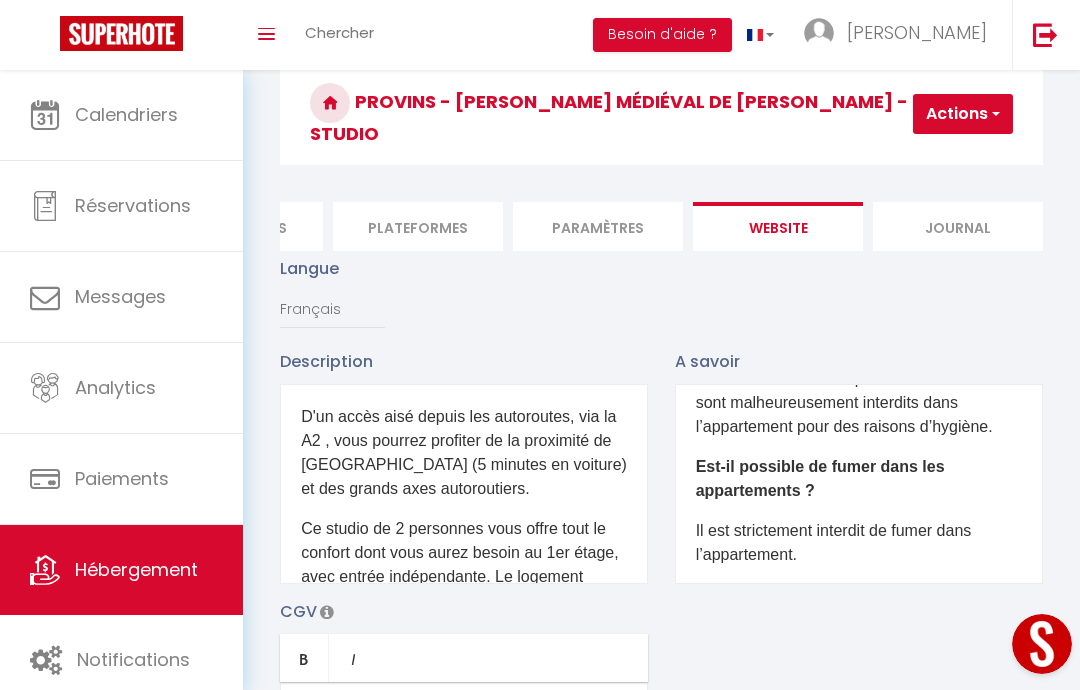 scroll, scrollTop: 0, scrollLeft: 0, axis: both 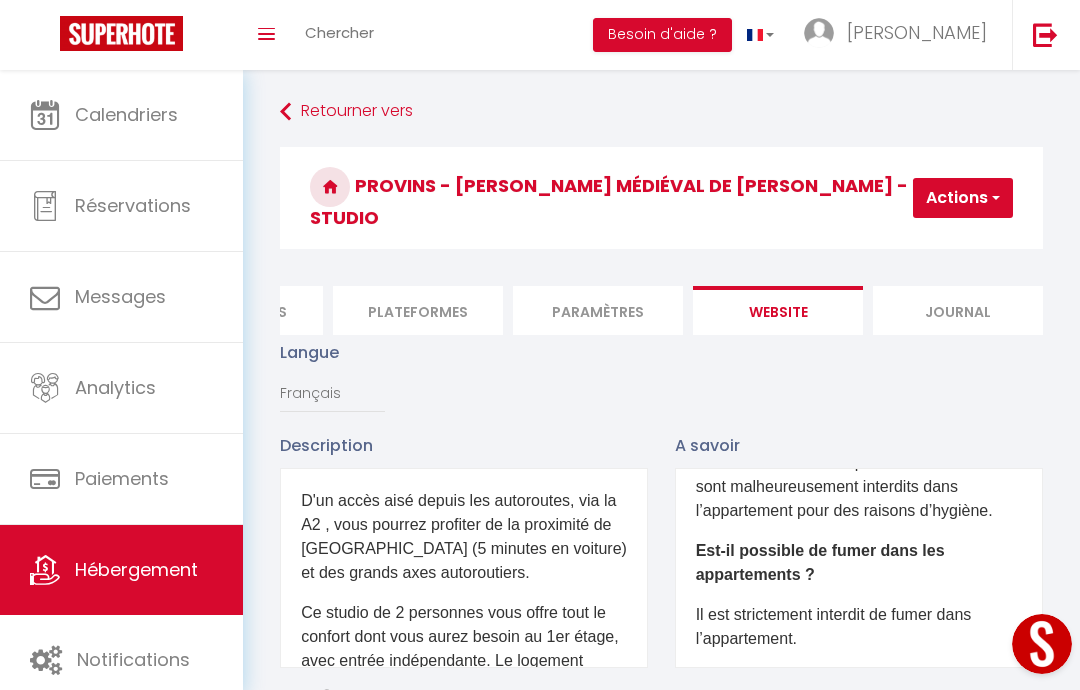 click on "Actions" at bounding box center (963, 198) 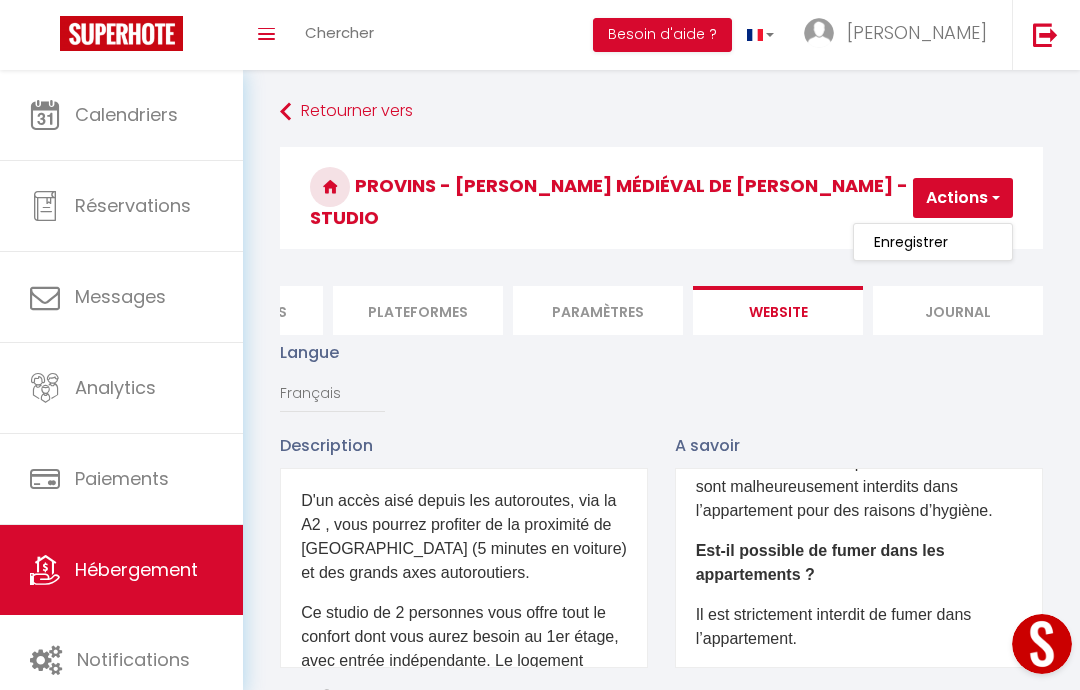 click on "Enregistrer" at bounding box center (933, 242) 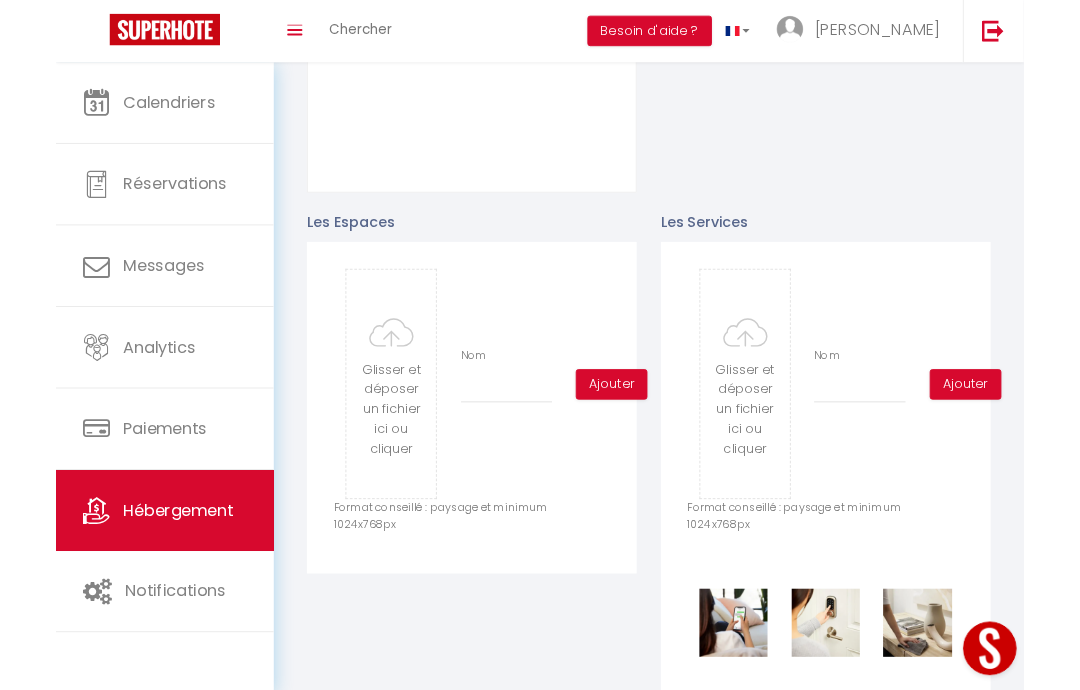 scroll, scrollTop: 831, scrollLeft: 0, axis: vertical 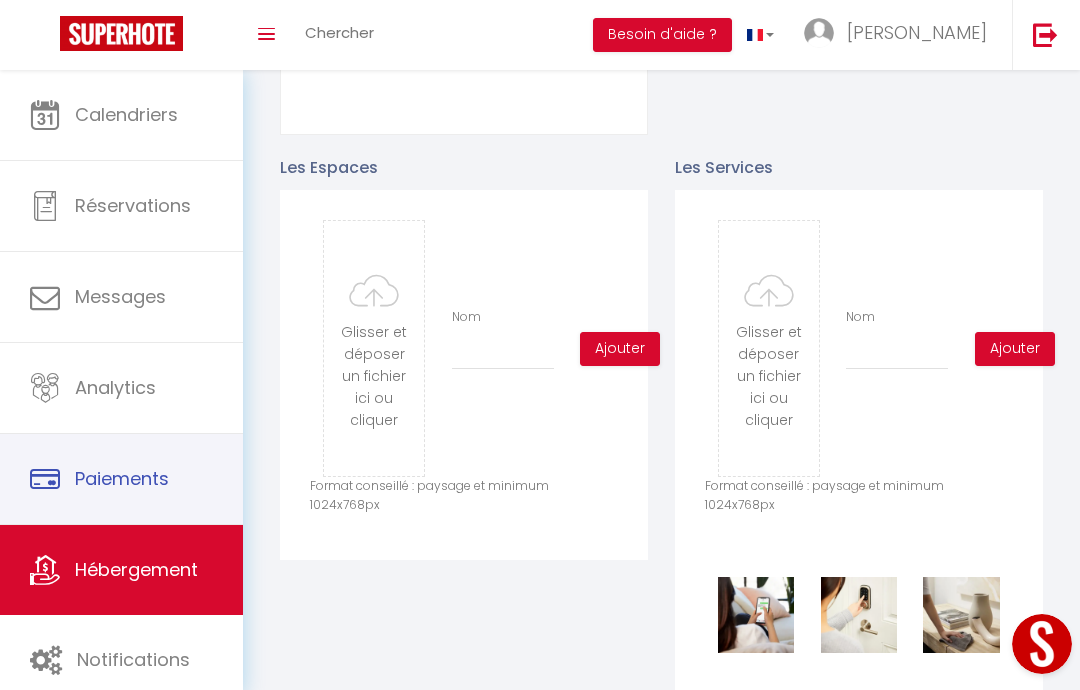 click on "Paiements" at bounding box center (122, 478) 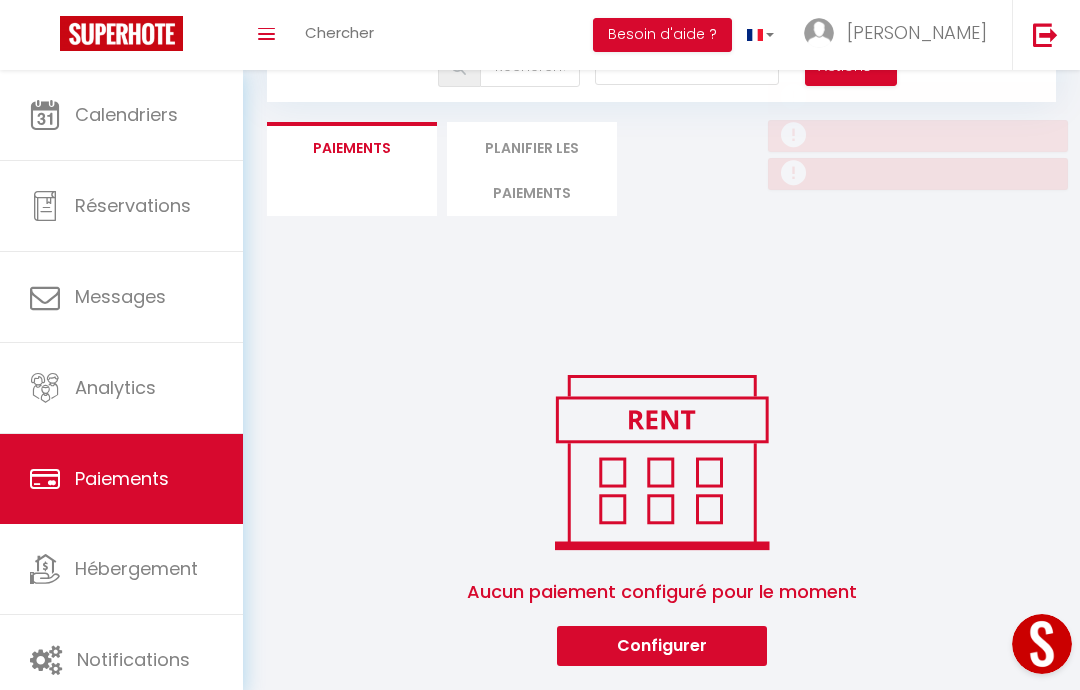 scroll, scrollTop: 10, scrollLeft: 0, axis: vertical 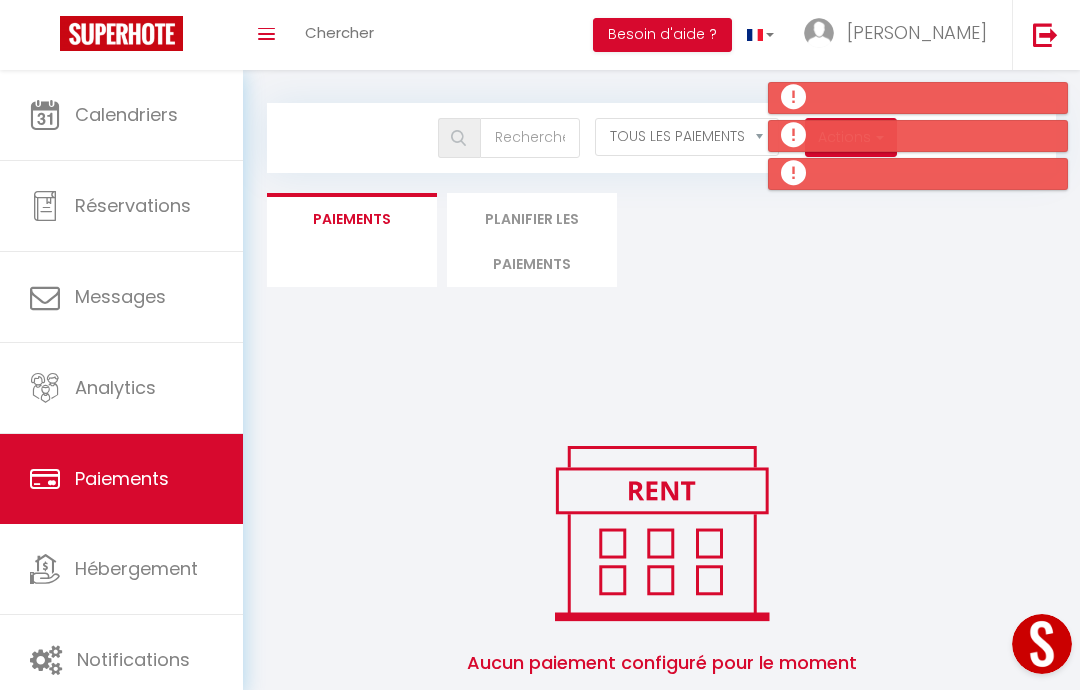 click on "Hébergement" at bounding box center (136, 568) 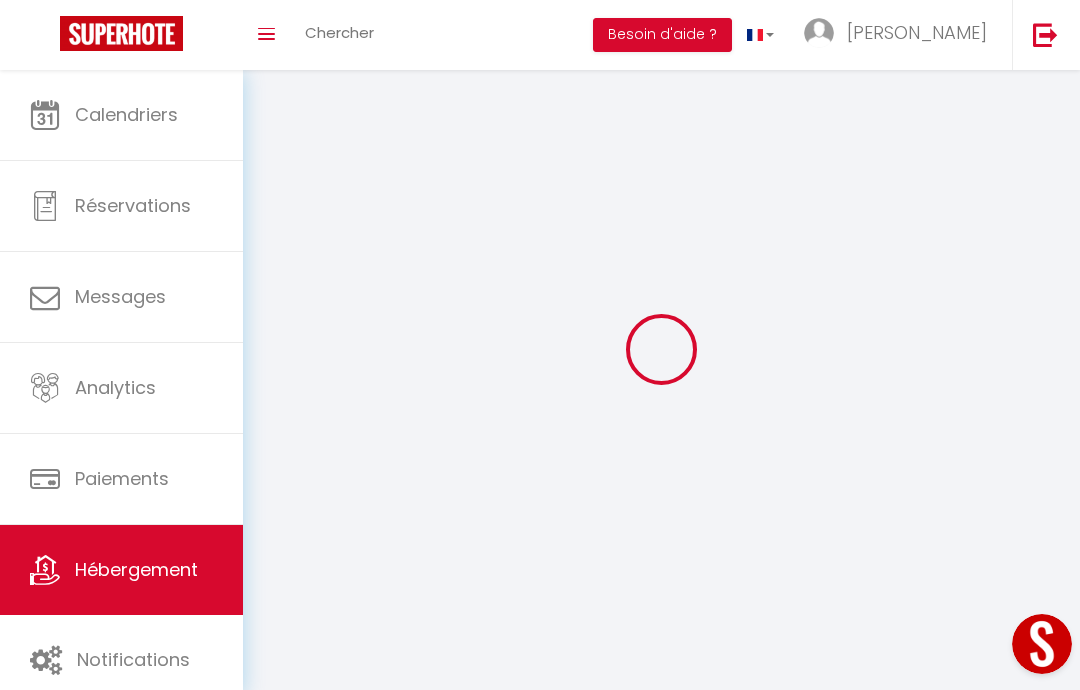 click on "Réservations" at bounding box center (133, 205) 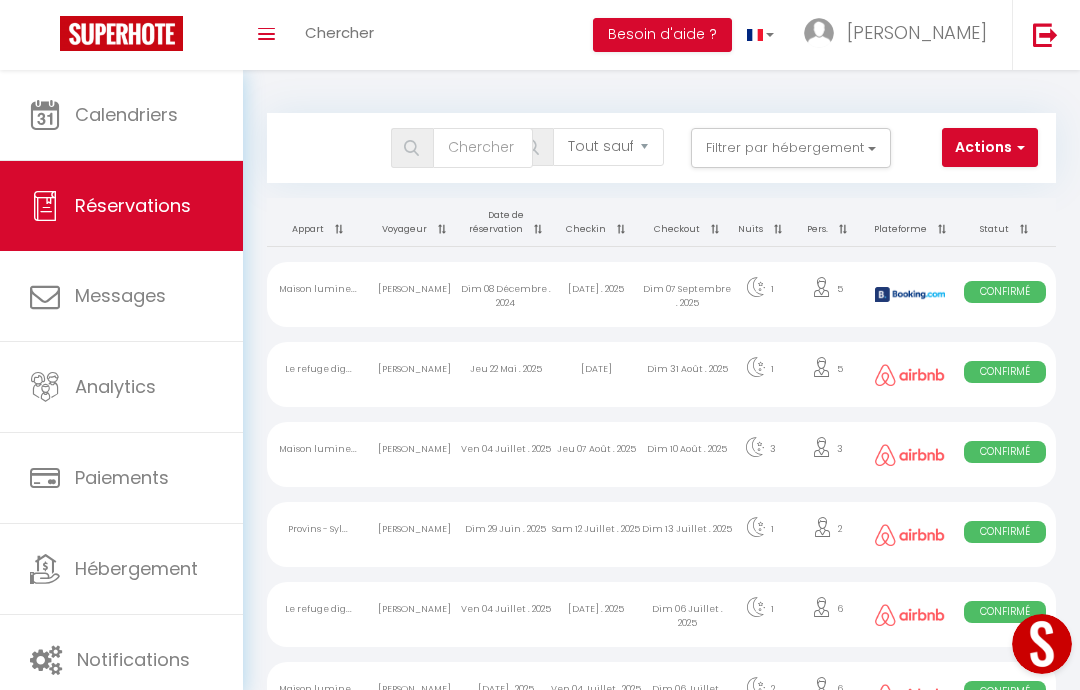 click on "Hébergement" at bounding box center (121, 569) 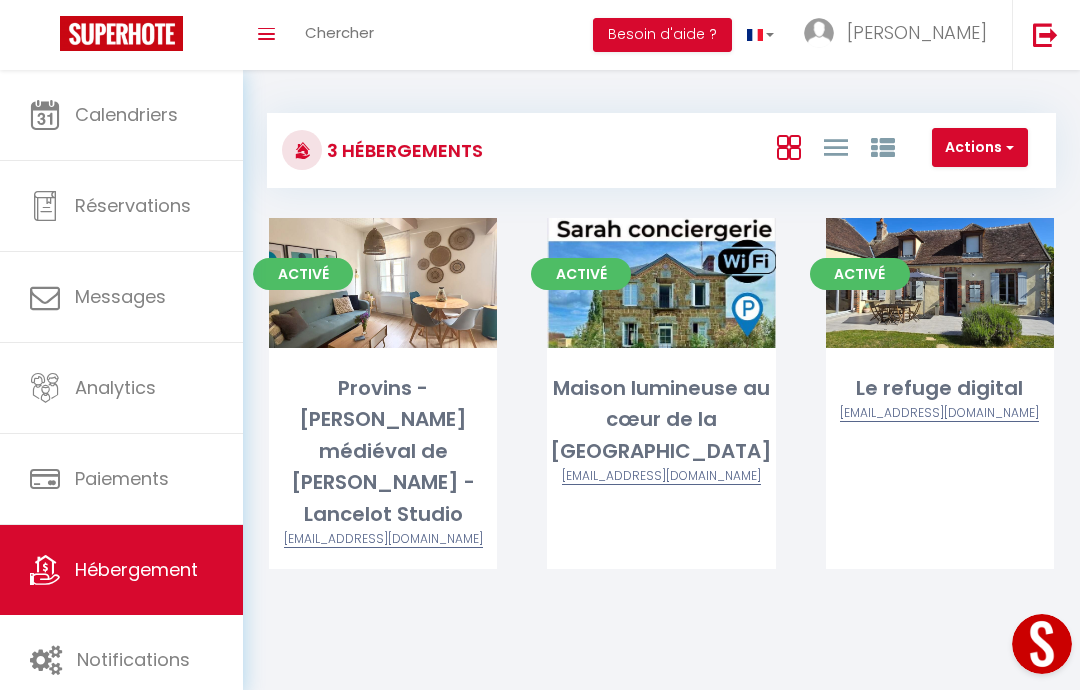 click on "Editer" at bounding box center [383, 283] 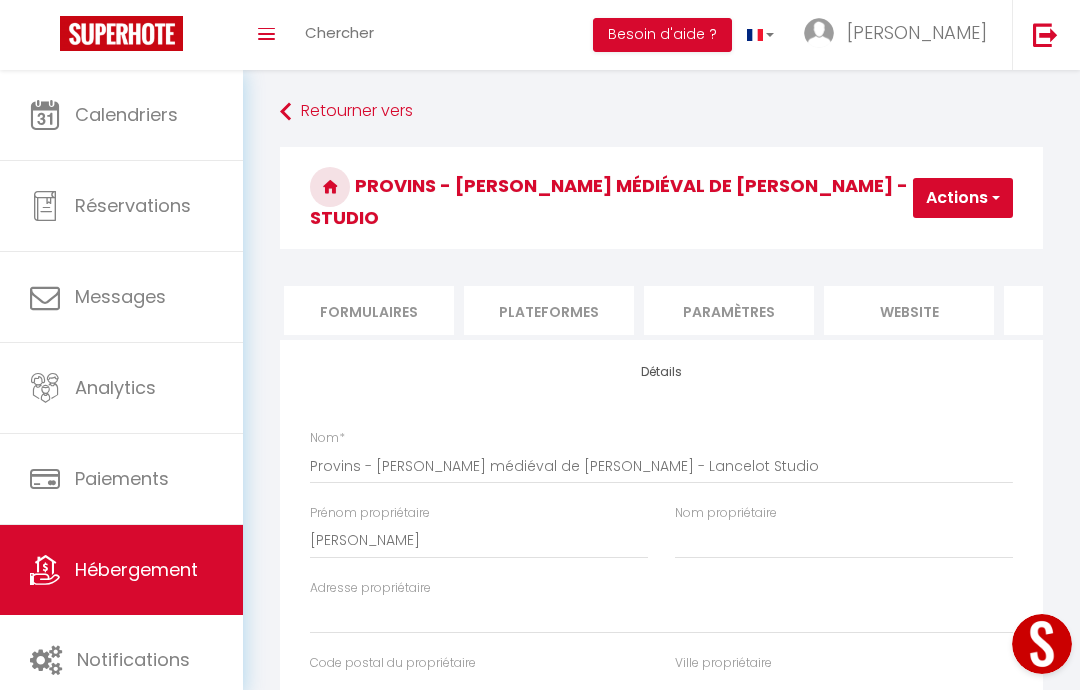 scroll, scrollTop: 0, scrollLeft: 904, axis: horizontal 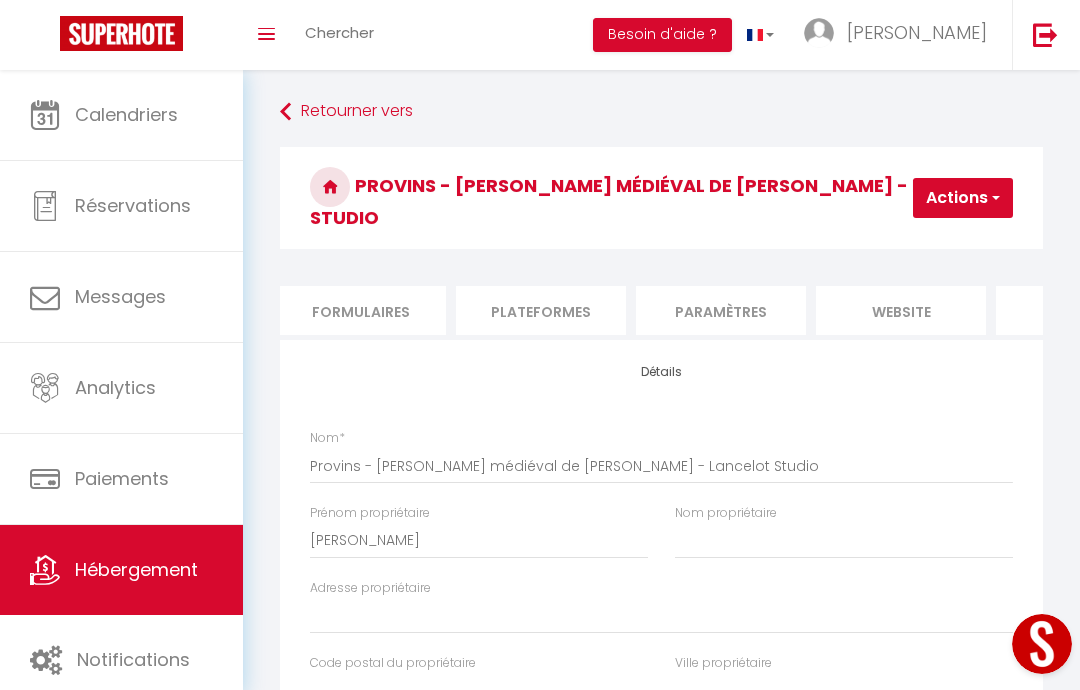 click on "website" at bounding box center (901, 310) 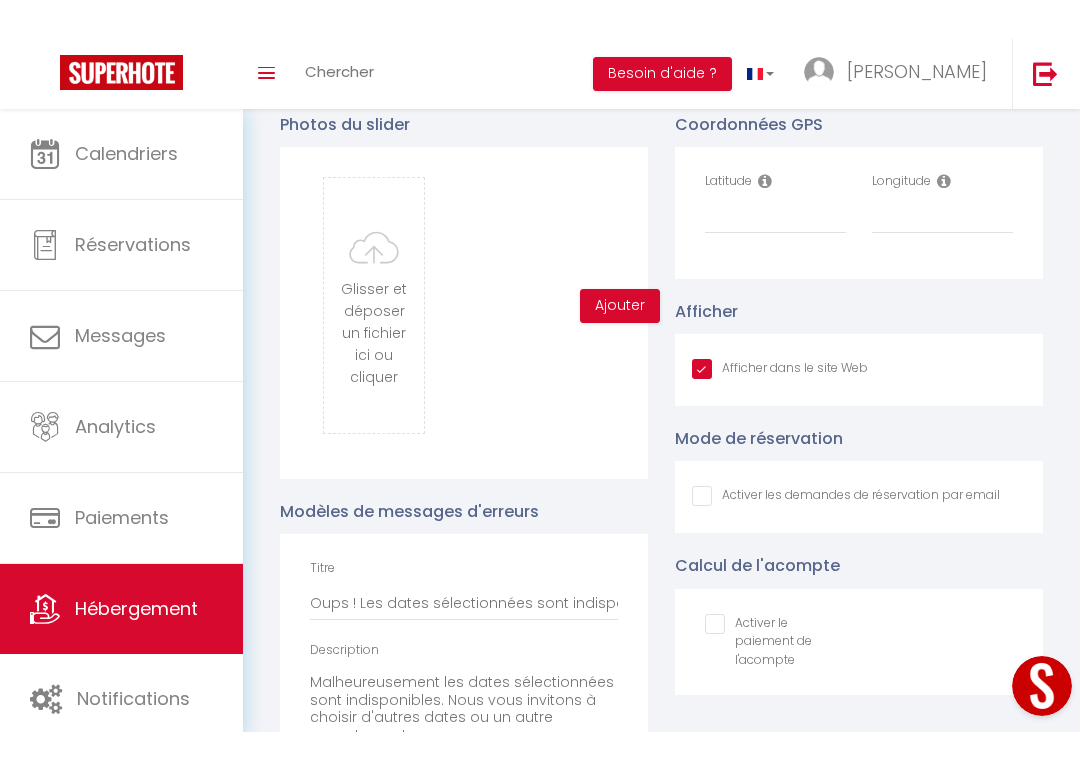 scroll, scrollTop: 2205, scrollLeft: 0, axis: vertical 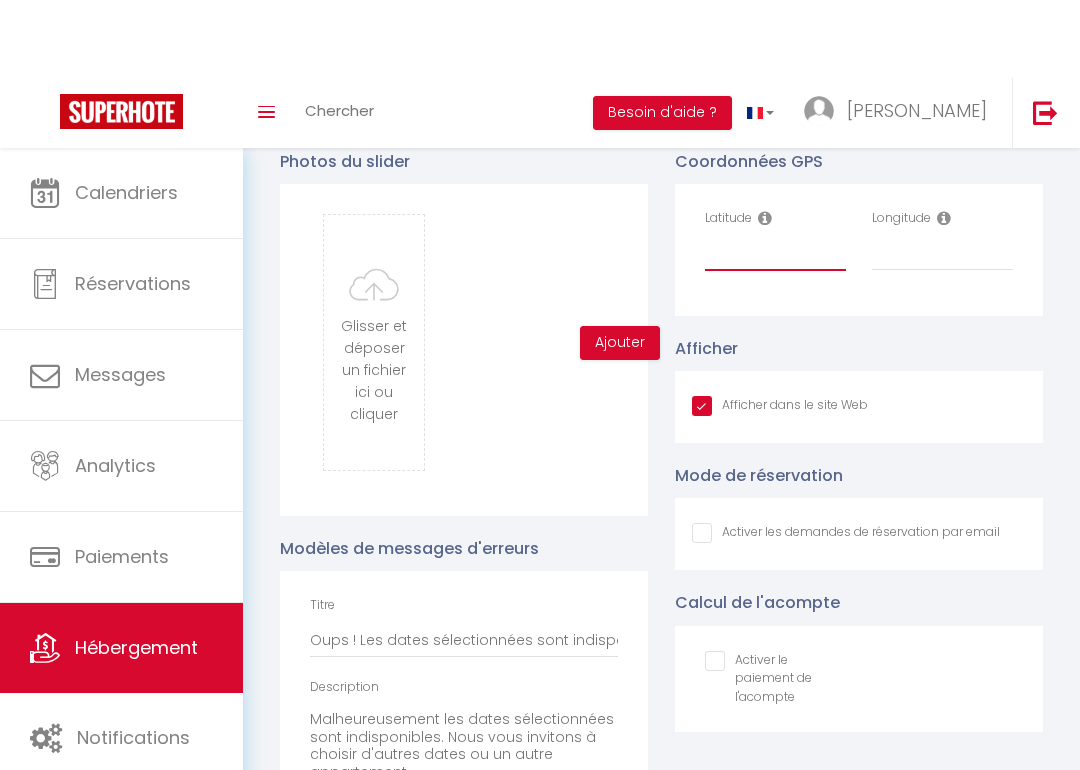 click on "Latitude" at bounding box center [775, 175] 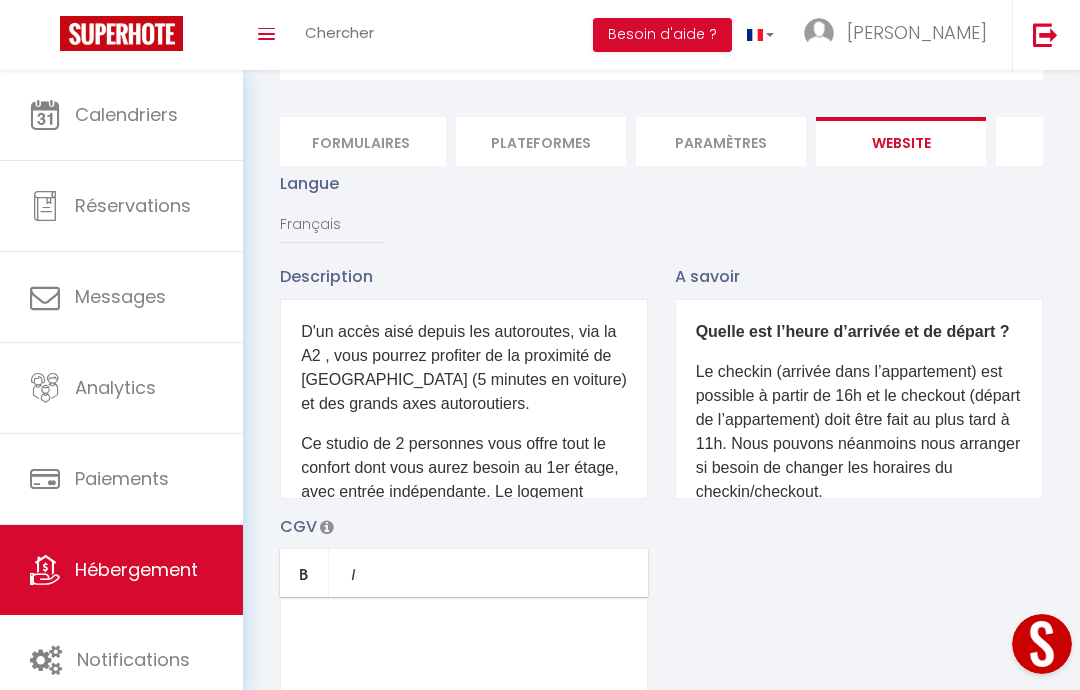 scroll, scrollTop: 0, scrollLeft: 0, axis: both 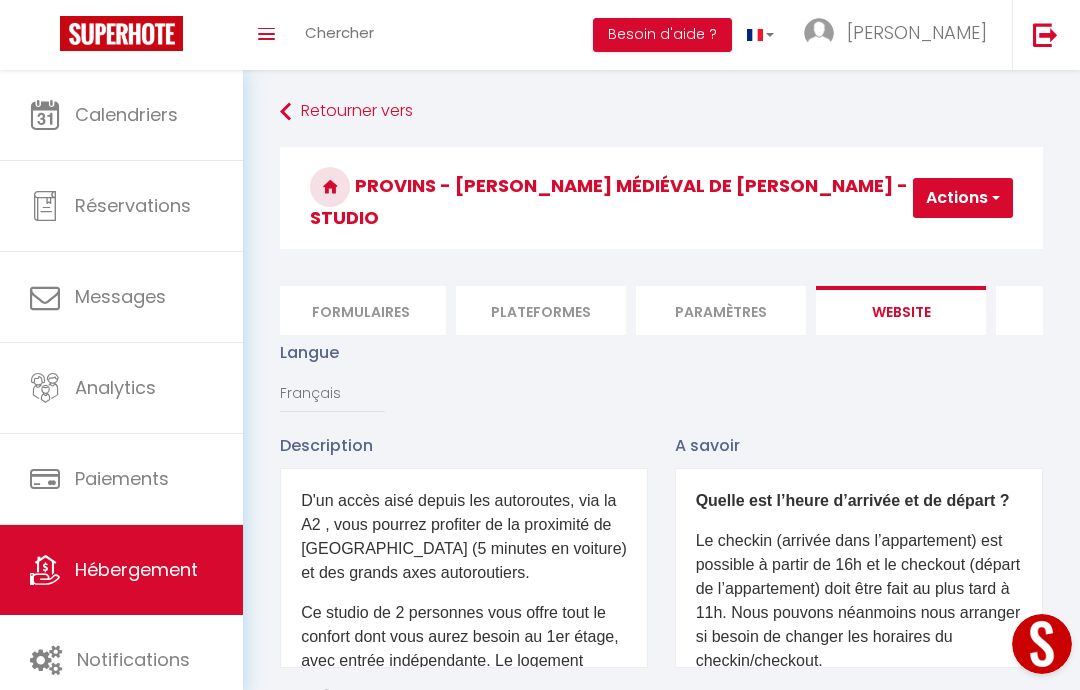 click on "Actions" at bounding box center (963, 198) 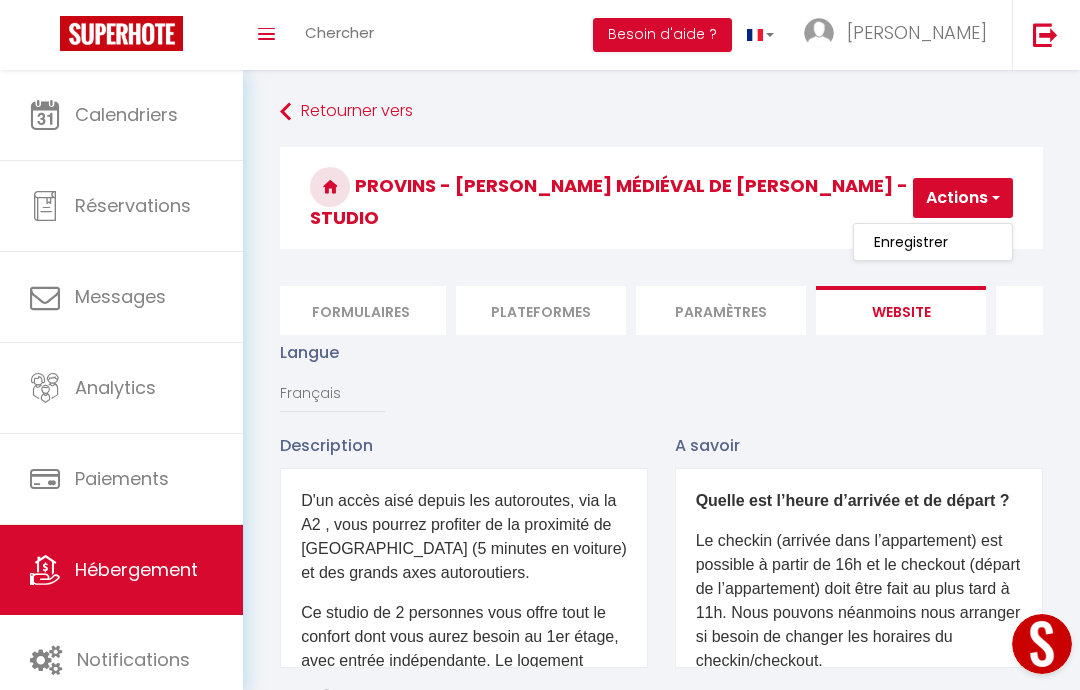 click on "Enregistrer" at bounding box center [911, 242] 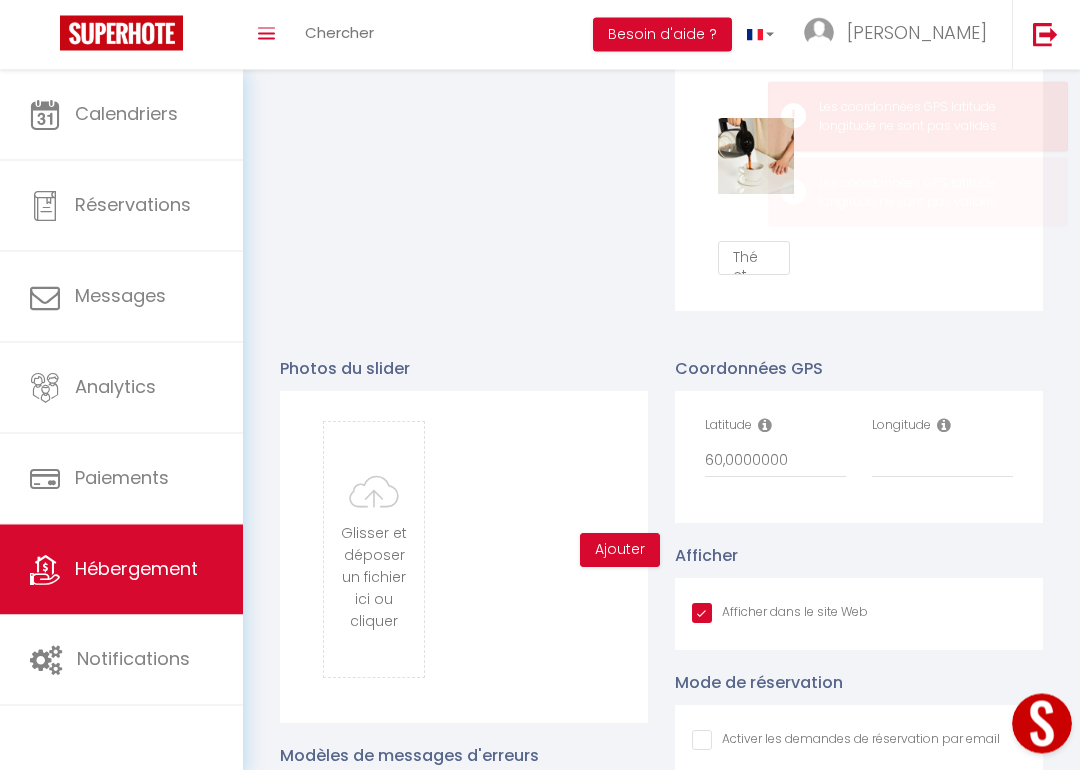 scroll, scrollTop: 1920, scrollLeft: 0, axis: vertical 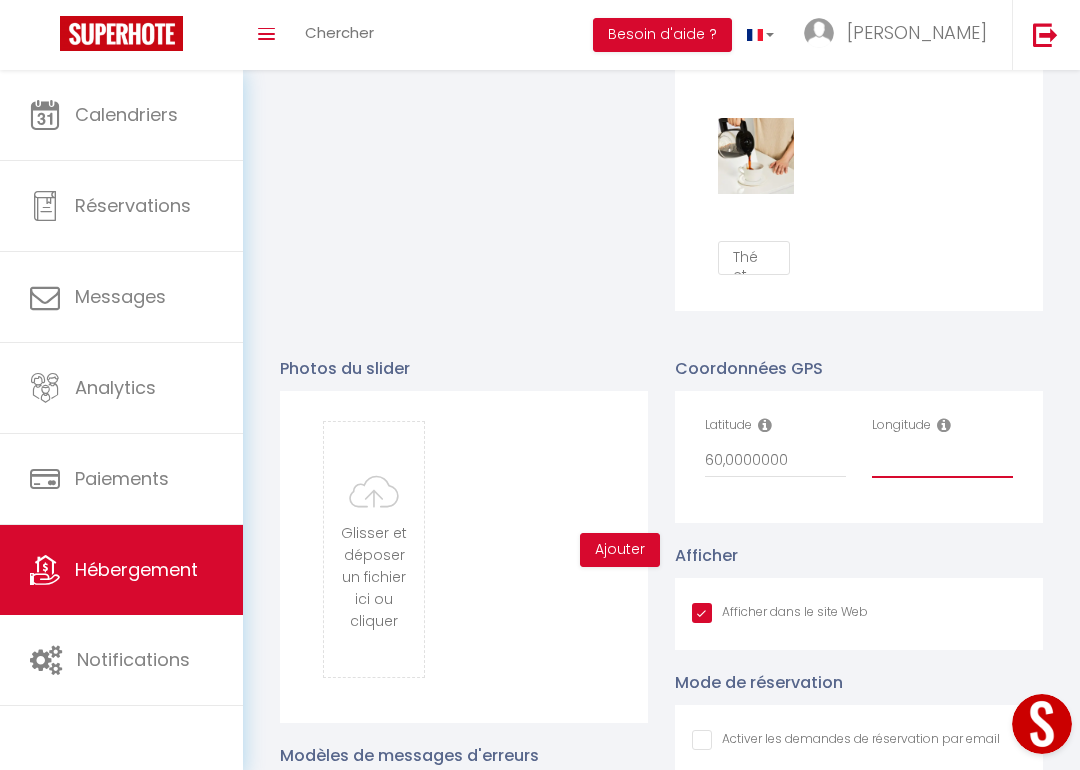 click on "Longitude" at bounding box center [942, 460] 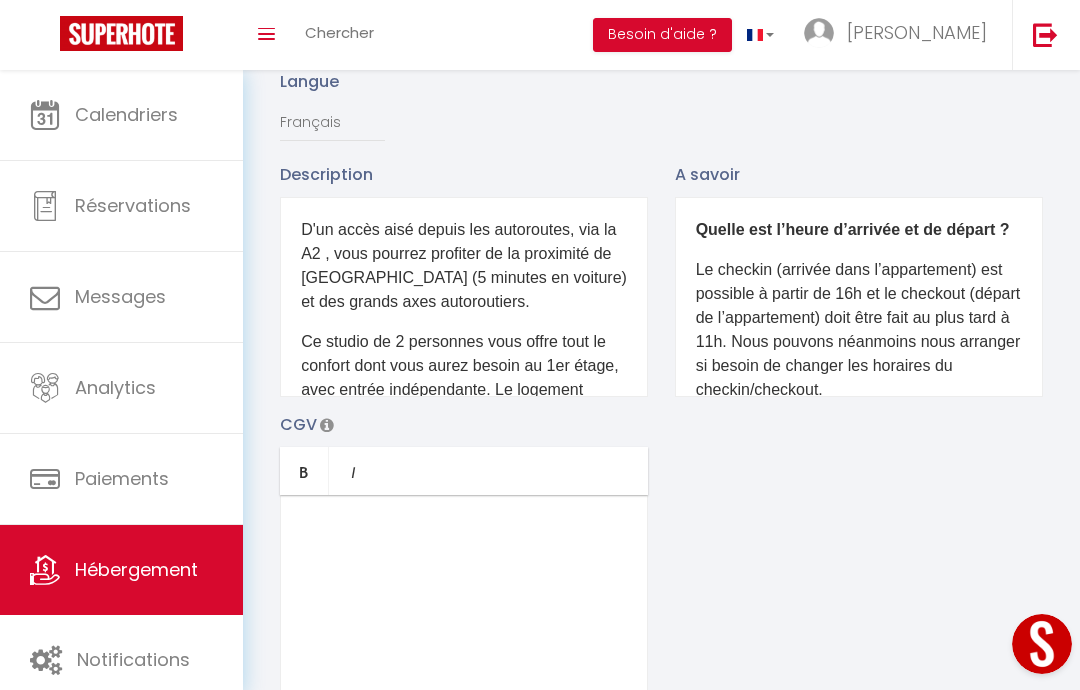 scroll, scrollTop: 0, scrollLeft: 0, axis: both 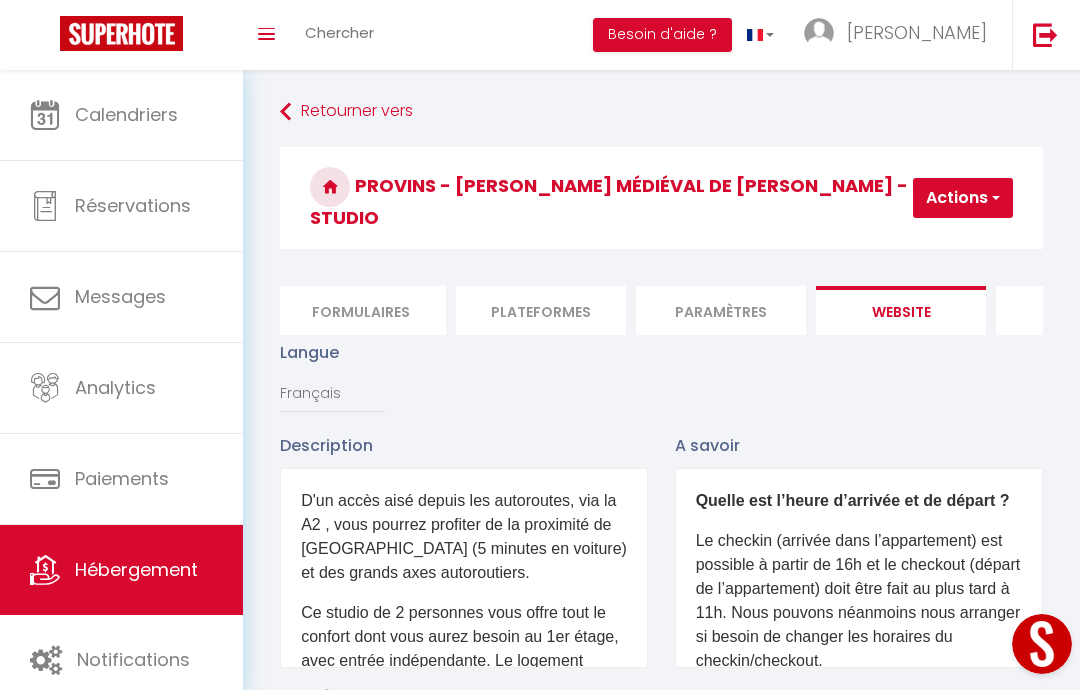 click on "Actions" at bounding box center [963, 198] 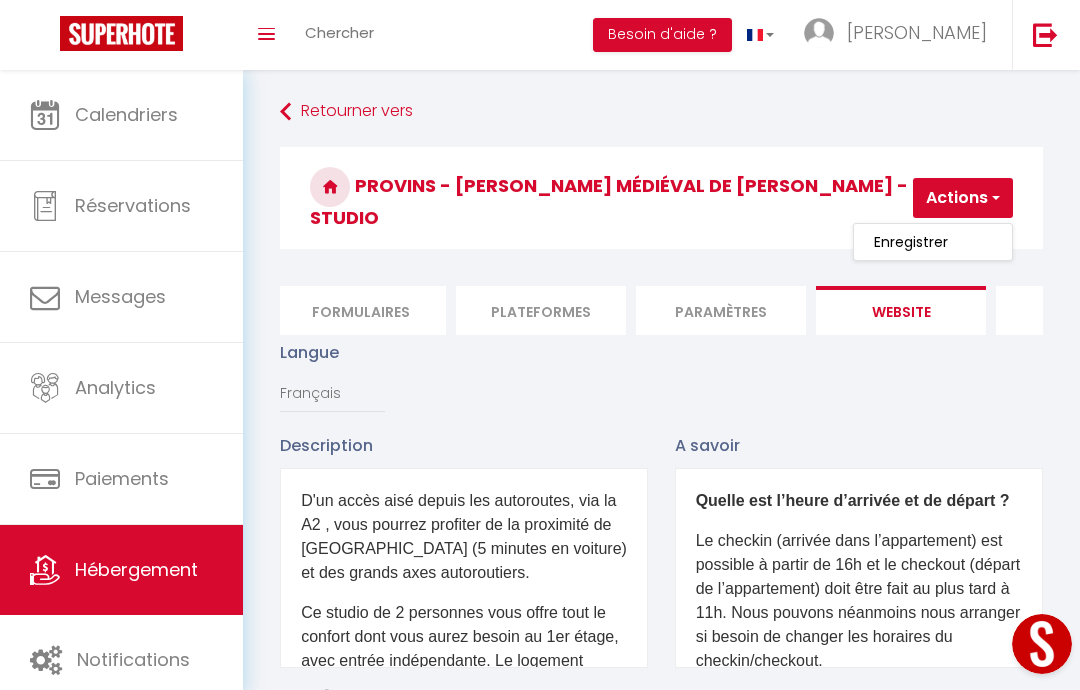 click on "Enregistrer" at bounding box center [911, 242] 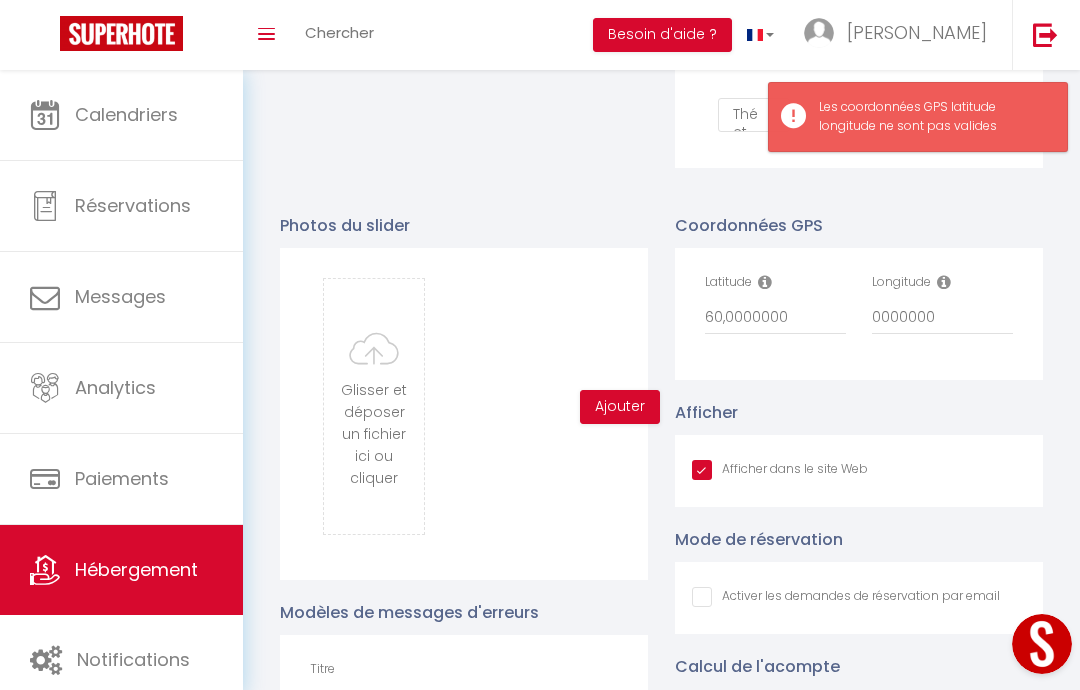 scroll, scrollTop: 2056, scrollLeft: 0, axis: vertical 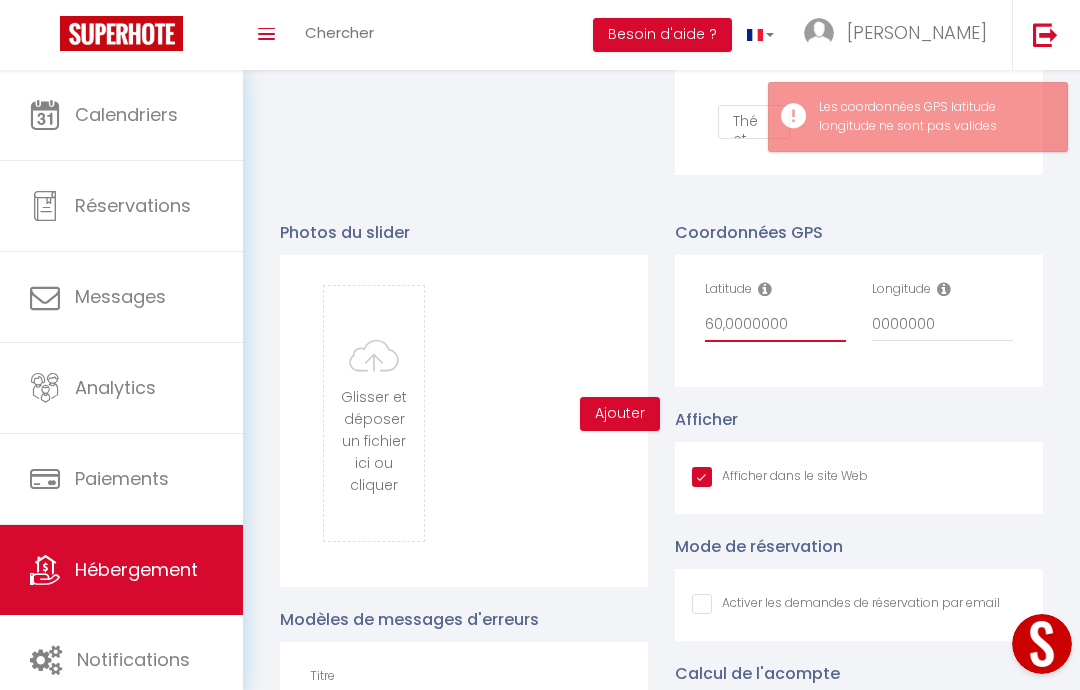 click on "60,0000000" at bounding box center [775, 324] 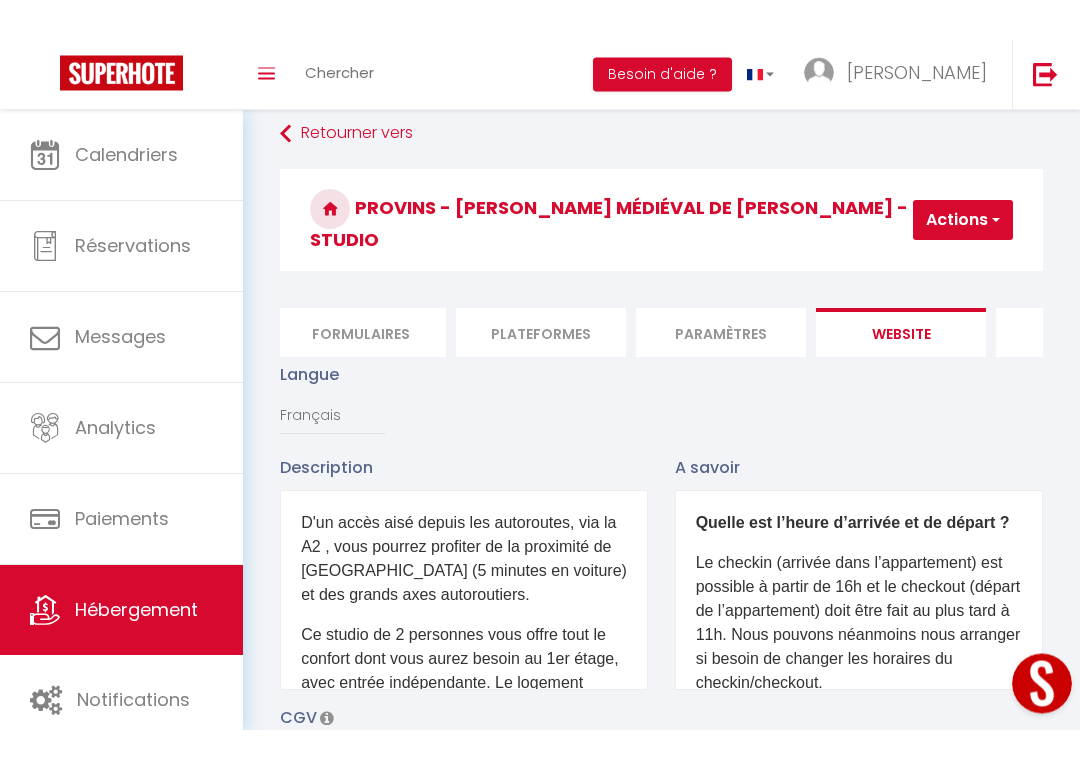 scroll, scrollTop: 0, scrollLeft: 0, axis: both 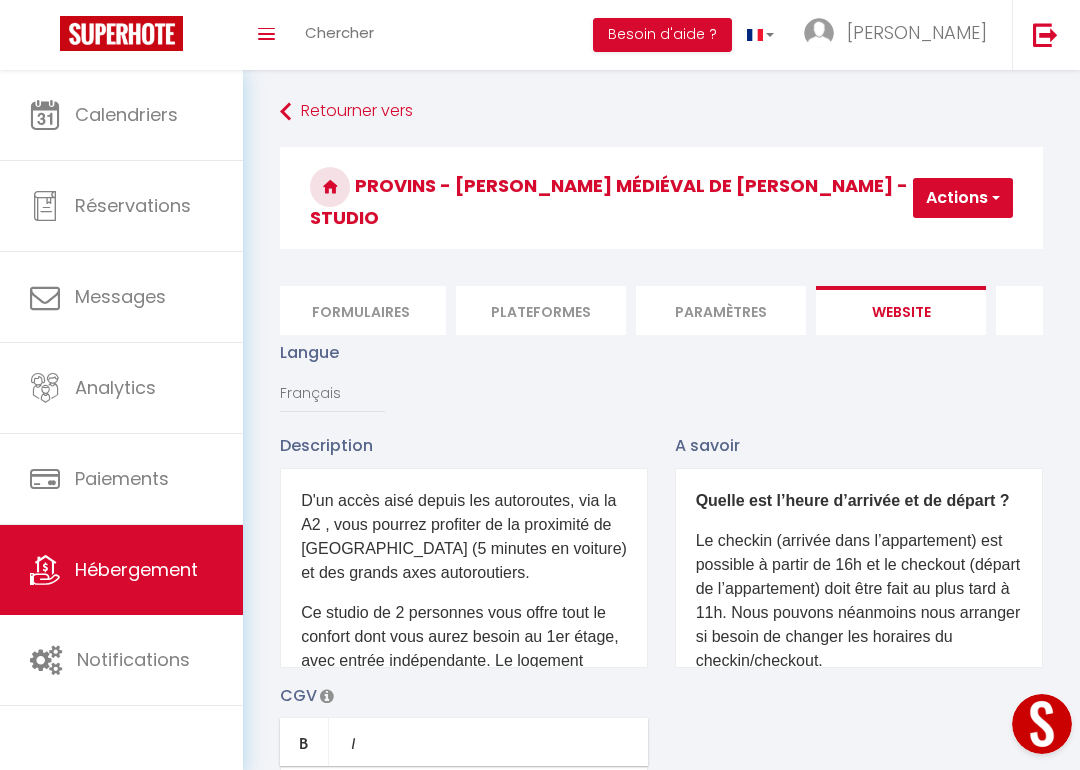 click on "Actions" at bounding box center (963, 198) 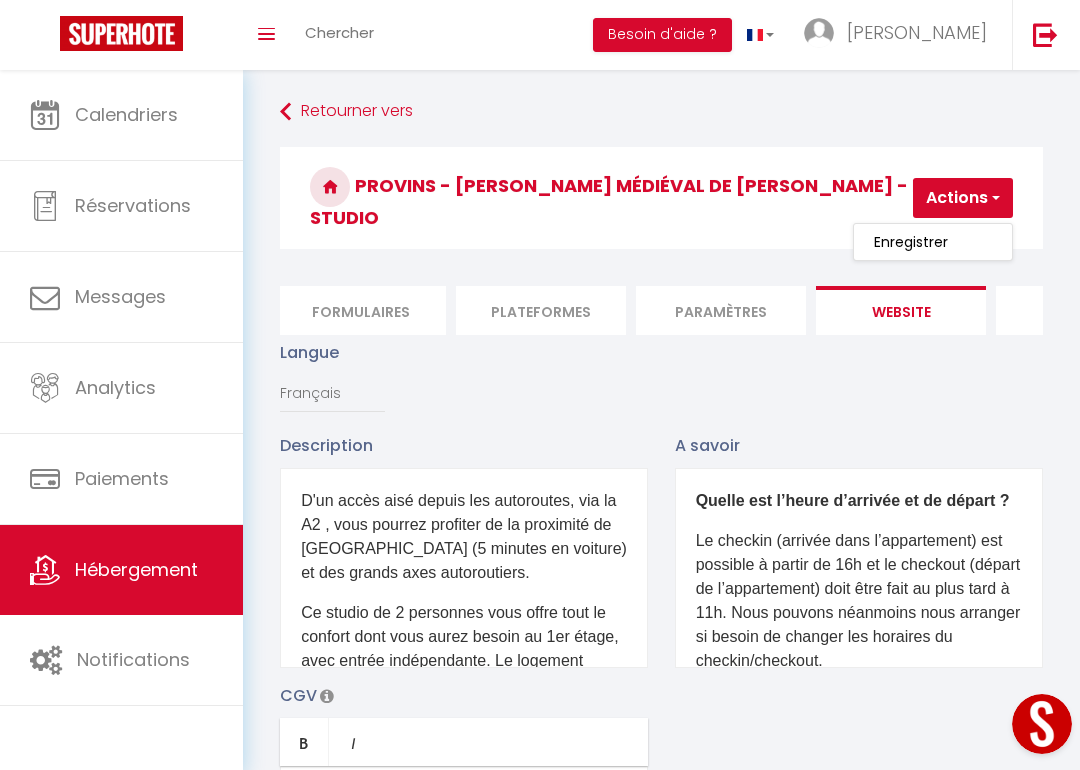 click on "Enregistrer" at bounding box center [933, 242] 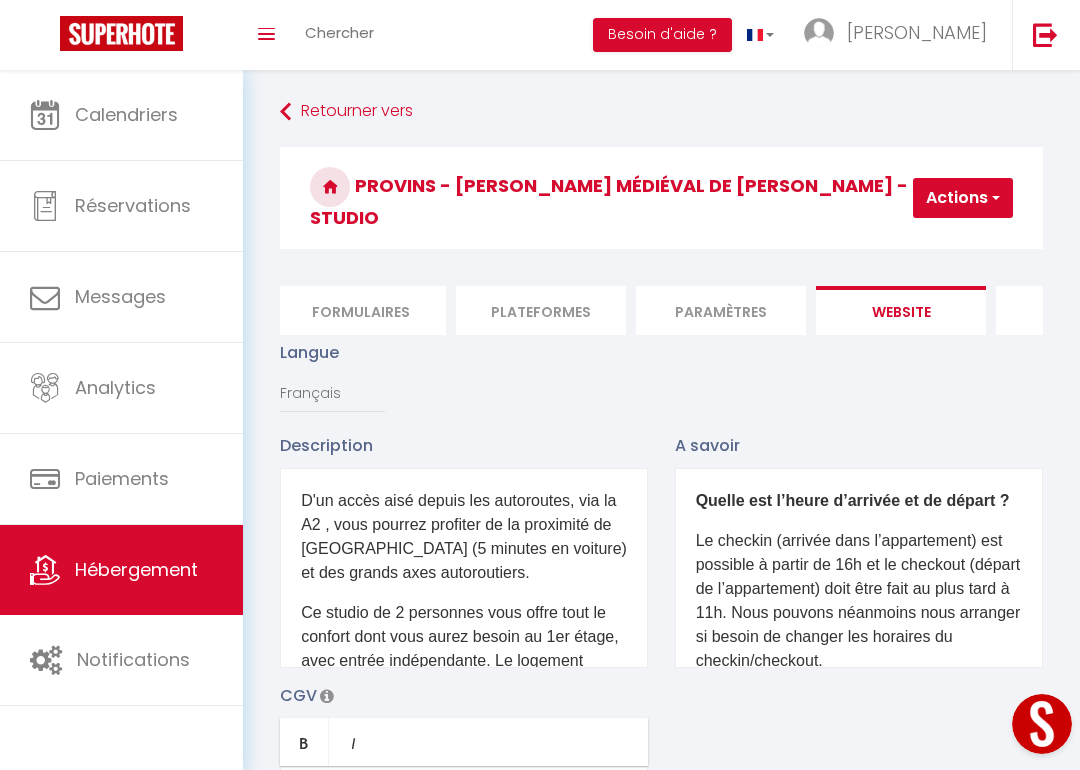 click on "Actions" at bounding box center (963, 198) 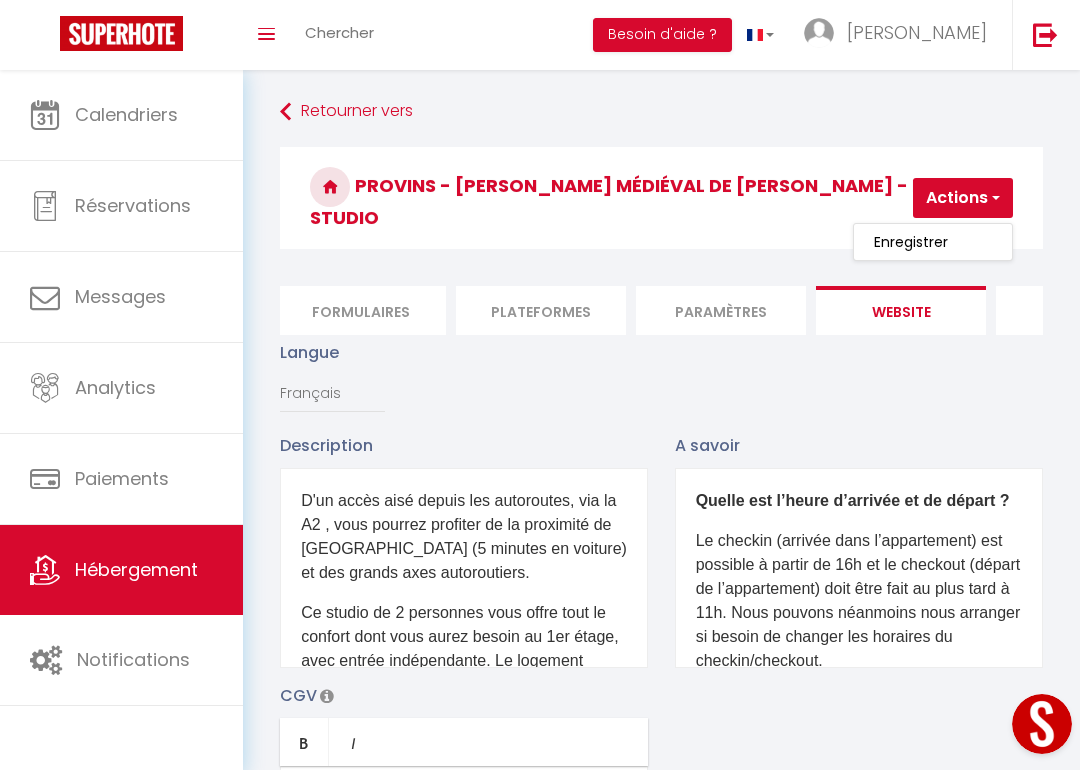 click on "Enregistrer" at bounding box center [911, 242] 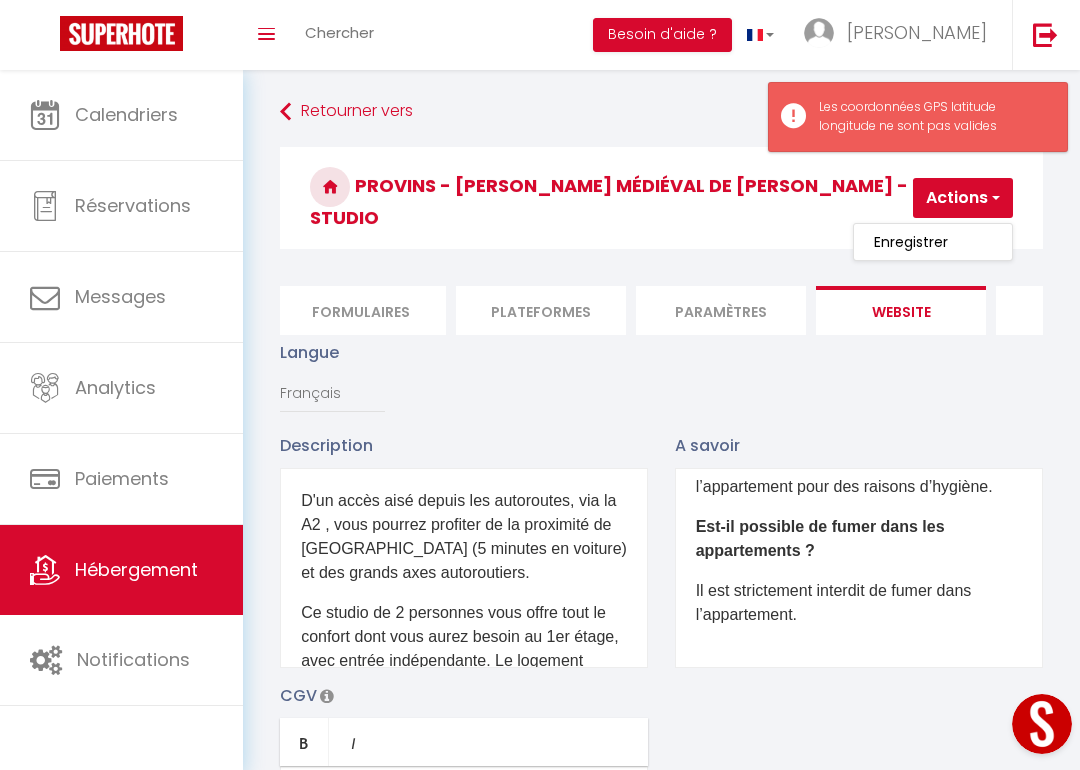 scroll, scrollTop: 432, scrollLeft: 0, axis: vertical 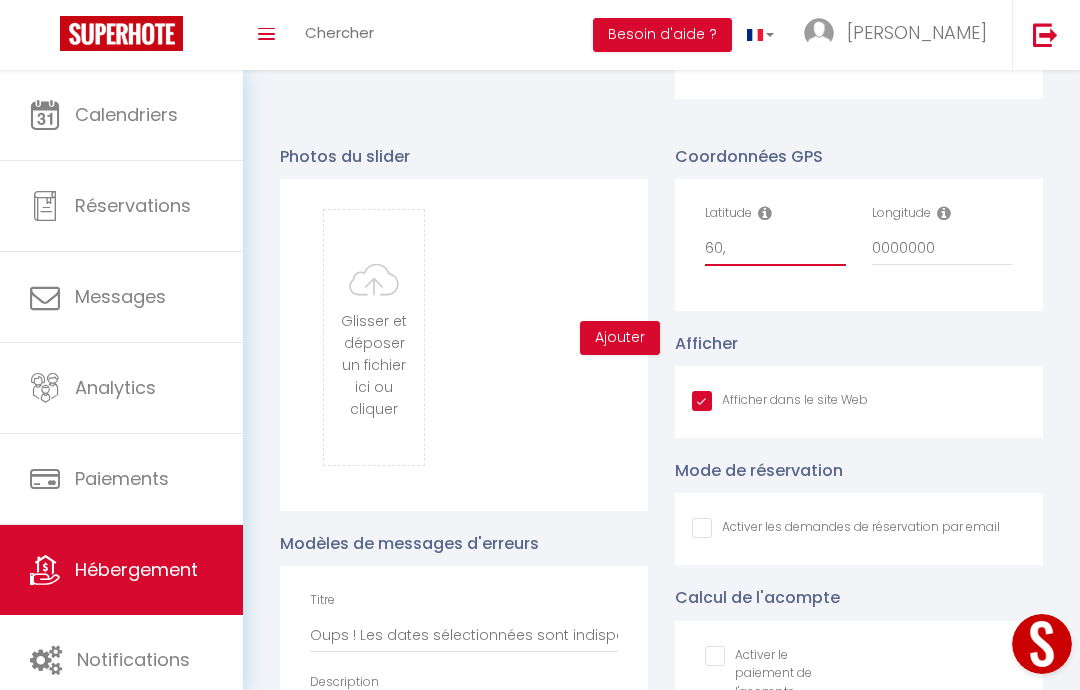 click on "60," at bounding box center [775, 248] 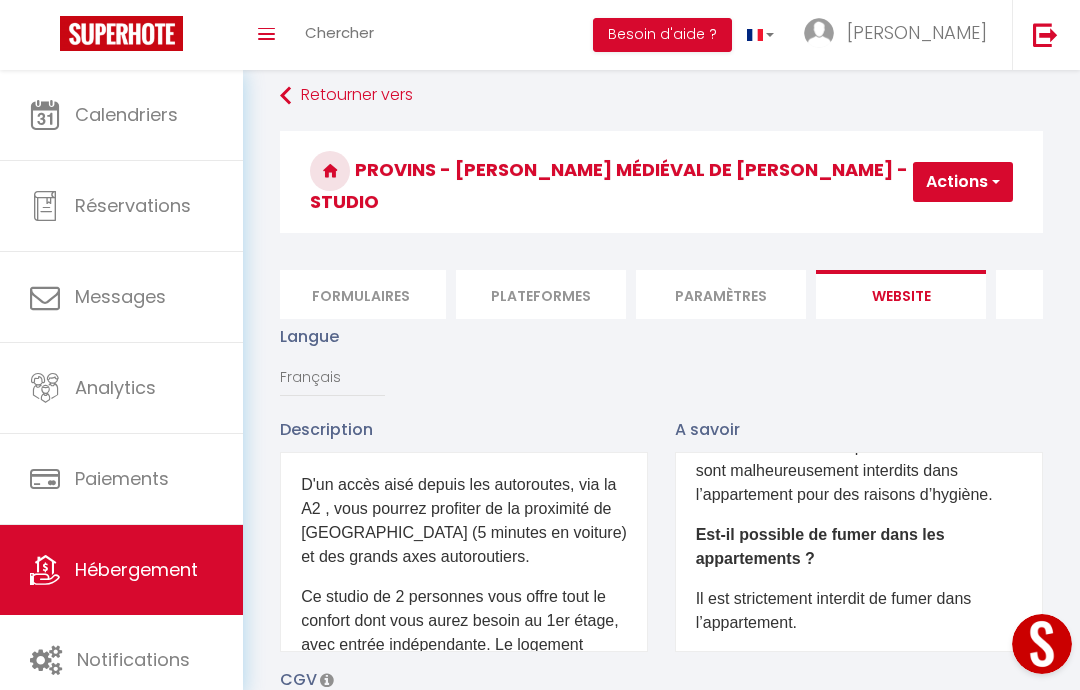 scroll, scrollTop: 0, scrollLeft: 0, axis: both 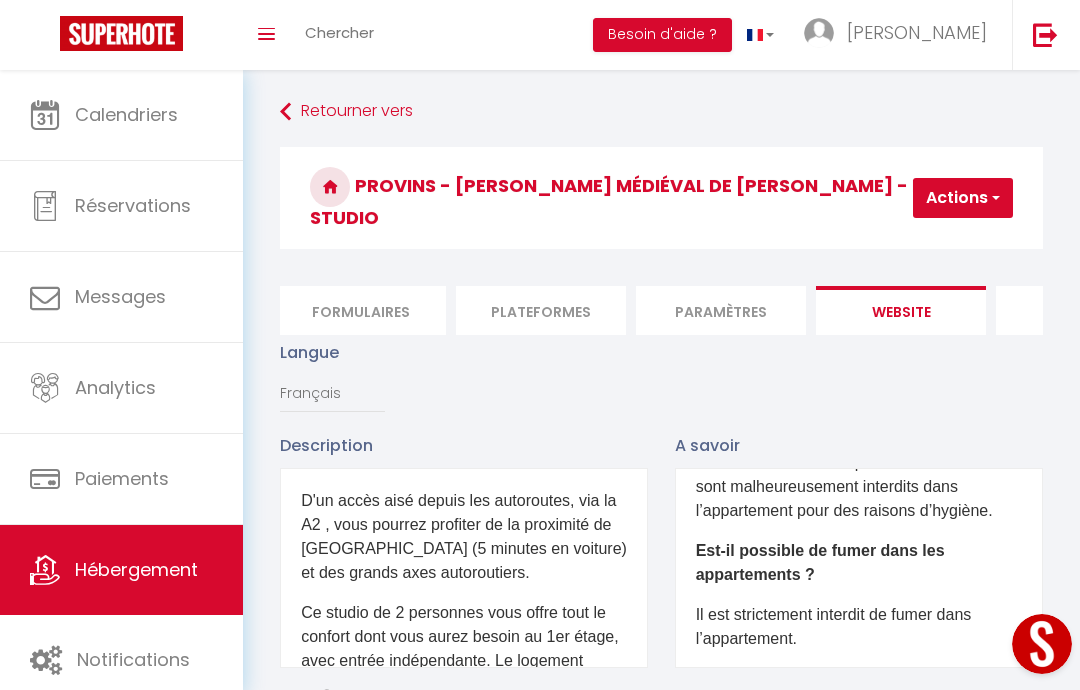click at bounding box center (994, 198) 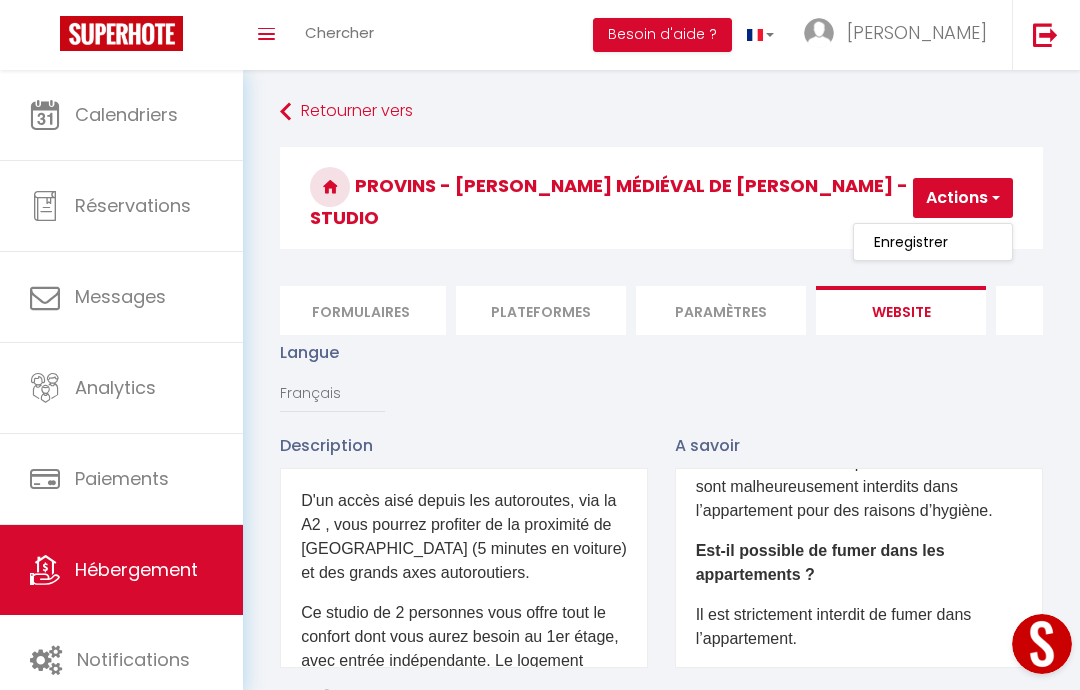 click on "Enregistrer" at bounding box center (911, 242) 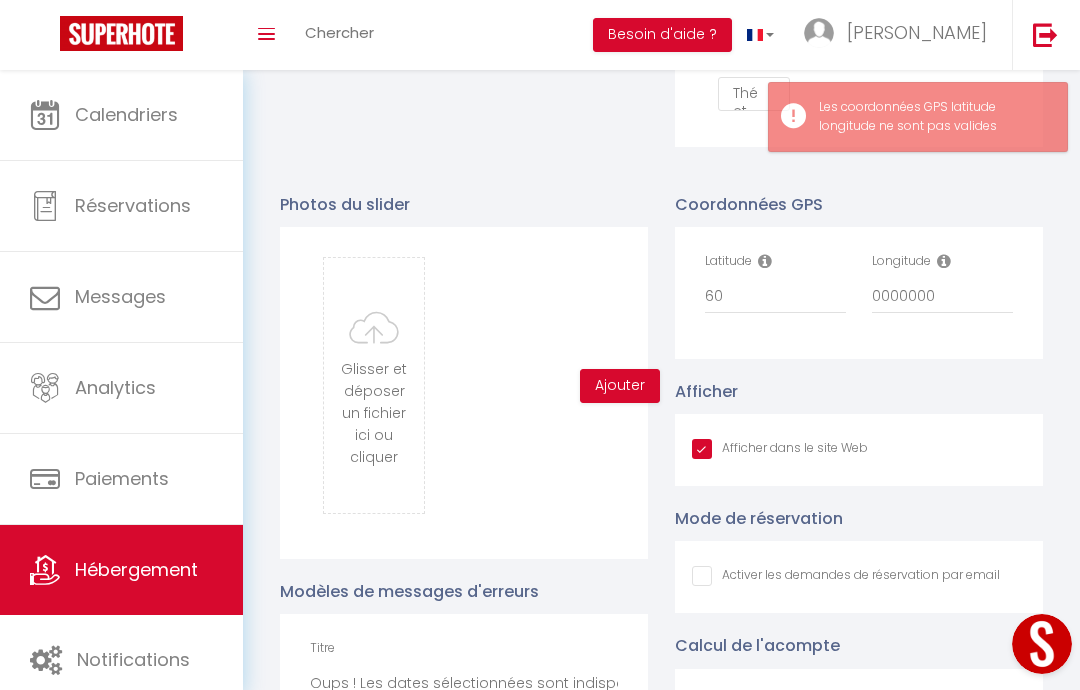scroll, scrollTop: 2083, scrollLeft: 0, axis: vertical 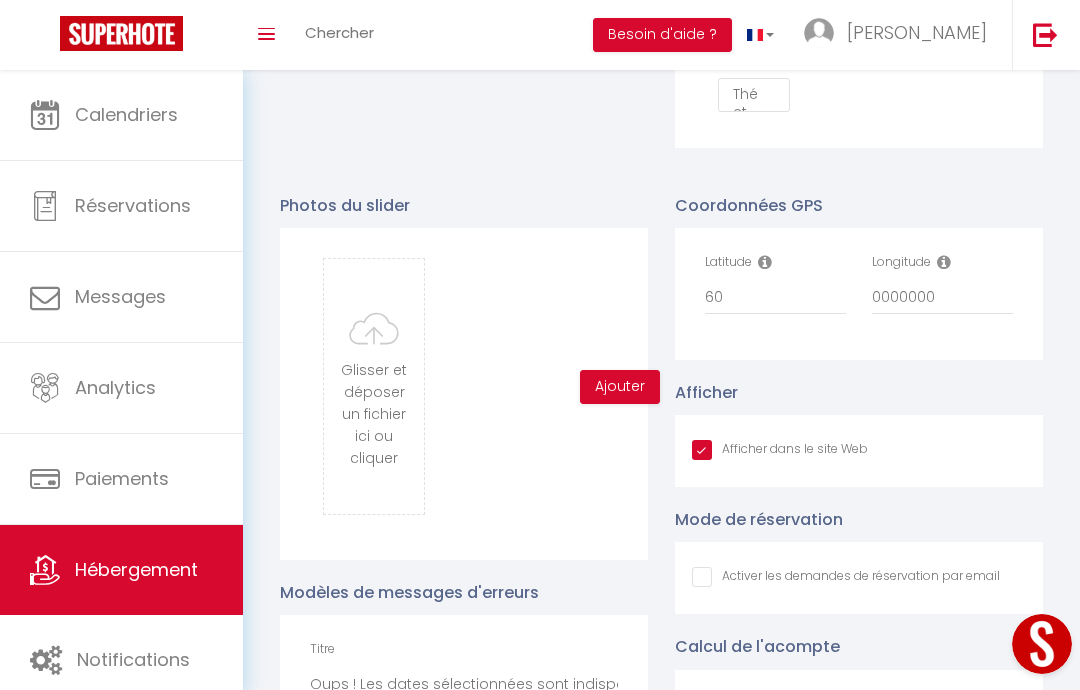 click at bounding box center (765, 262) 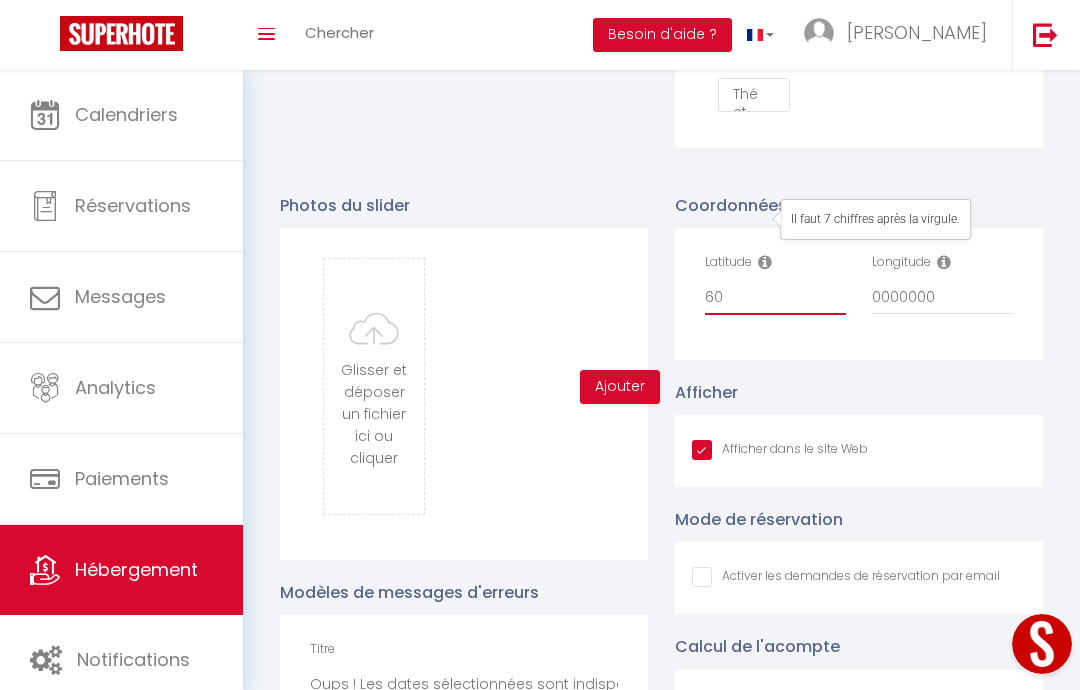 click on "60" at bounding box center (775, 297) 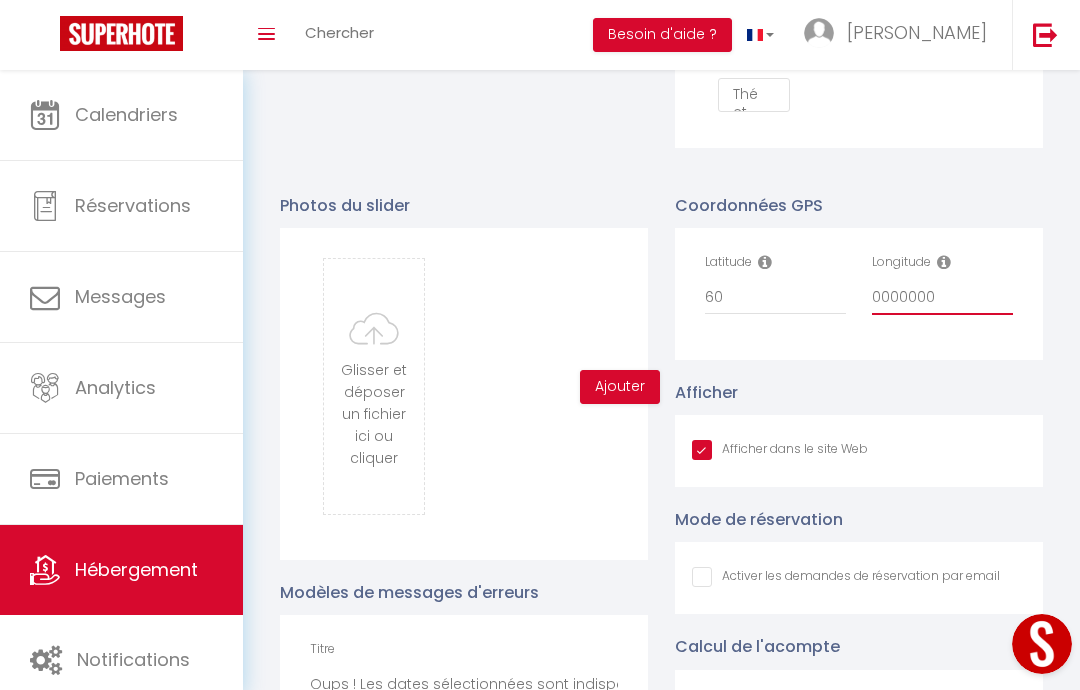 click on "0000000" at bounding box center (942, 297) 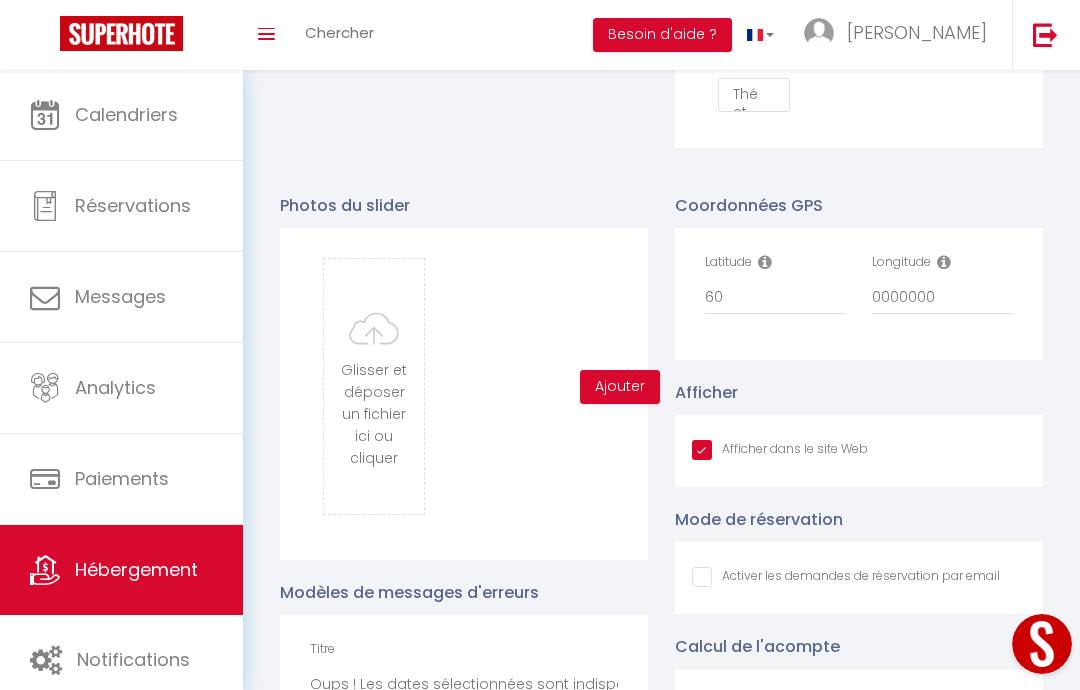 click on "Longitude" at bounding box center [901, 262] 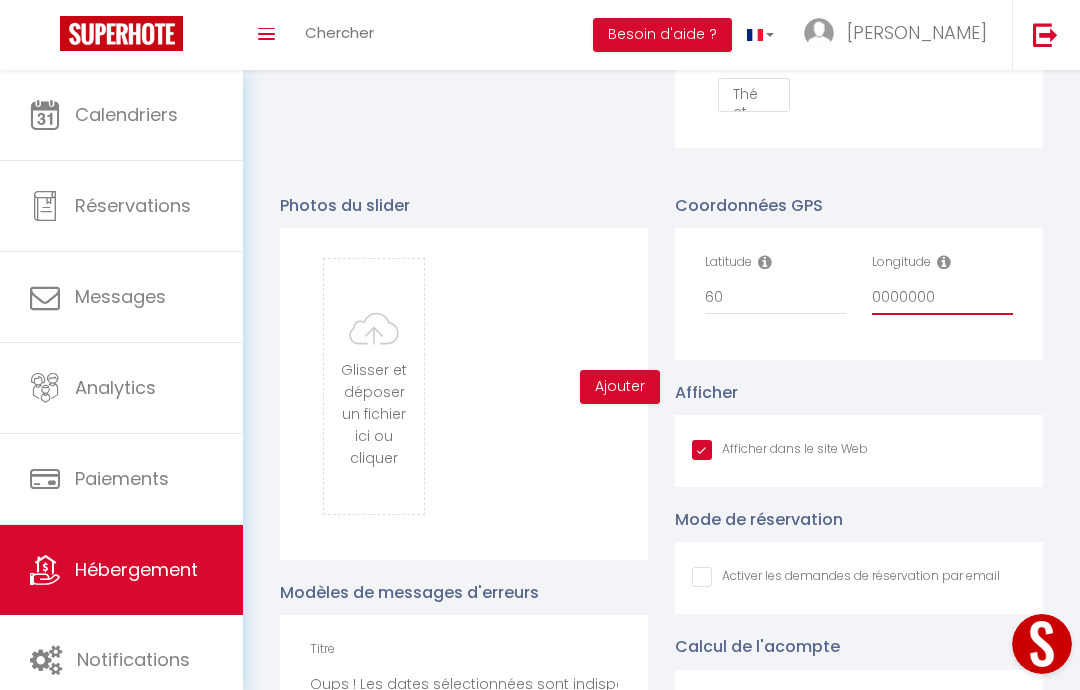 click on "0000000" at bounding box center [942, 297] 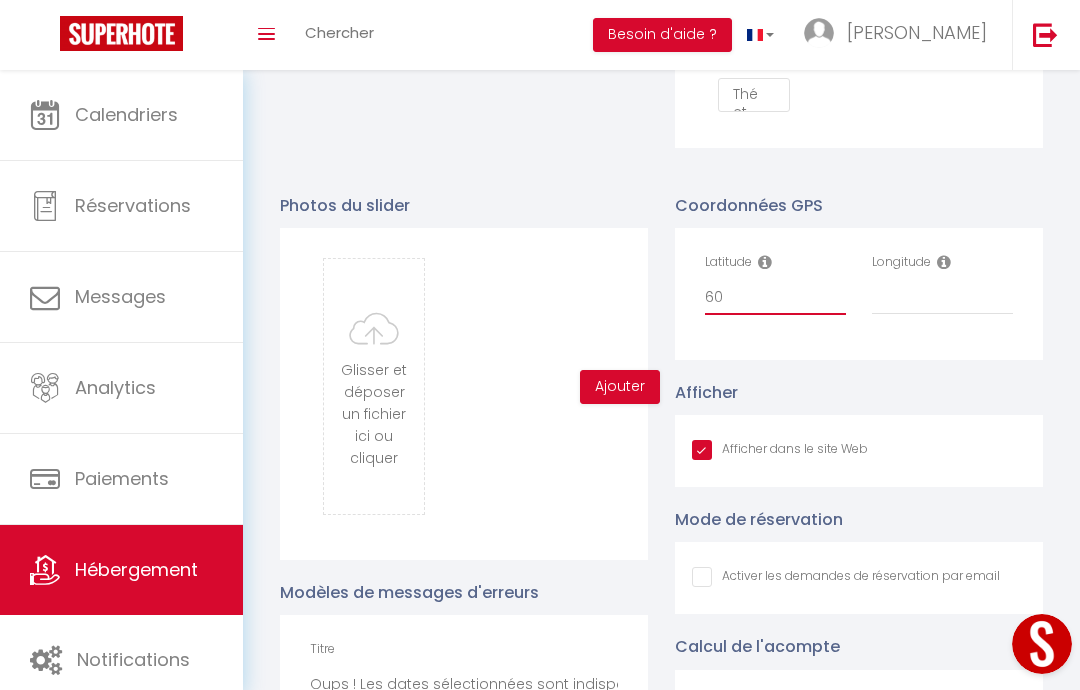 click on "60" at bounding box center [775, 297] 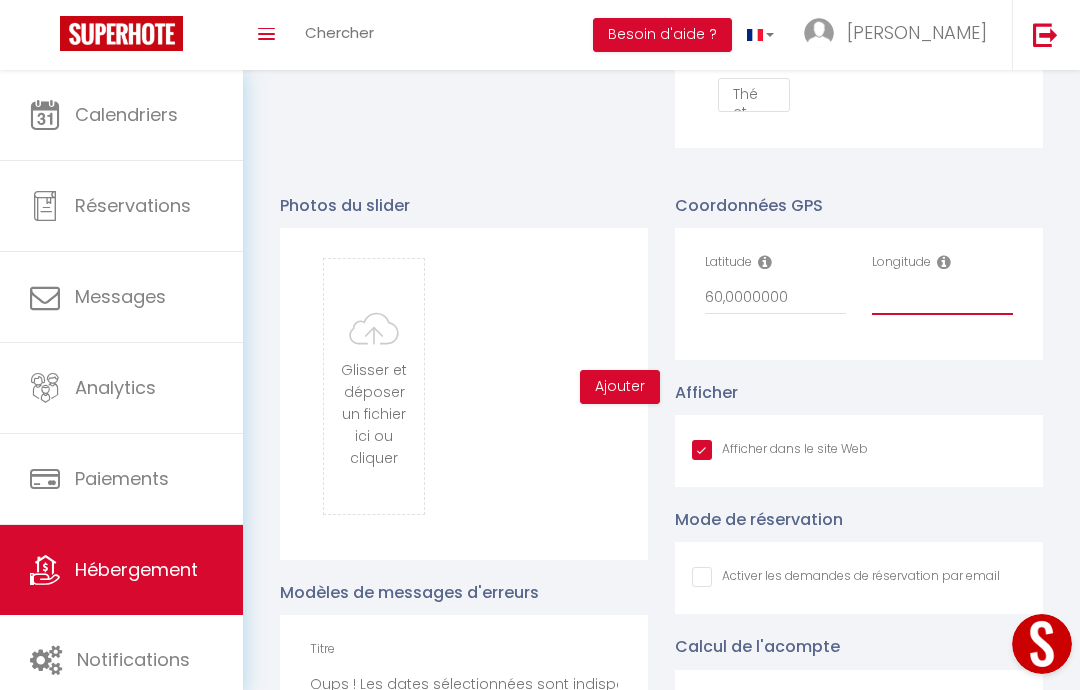 click on "Longitude" at bounding box center (942, 297) 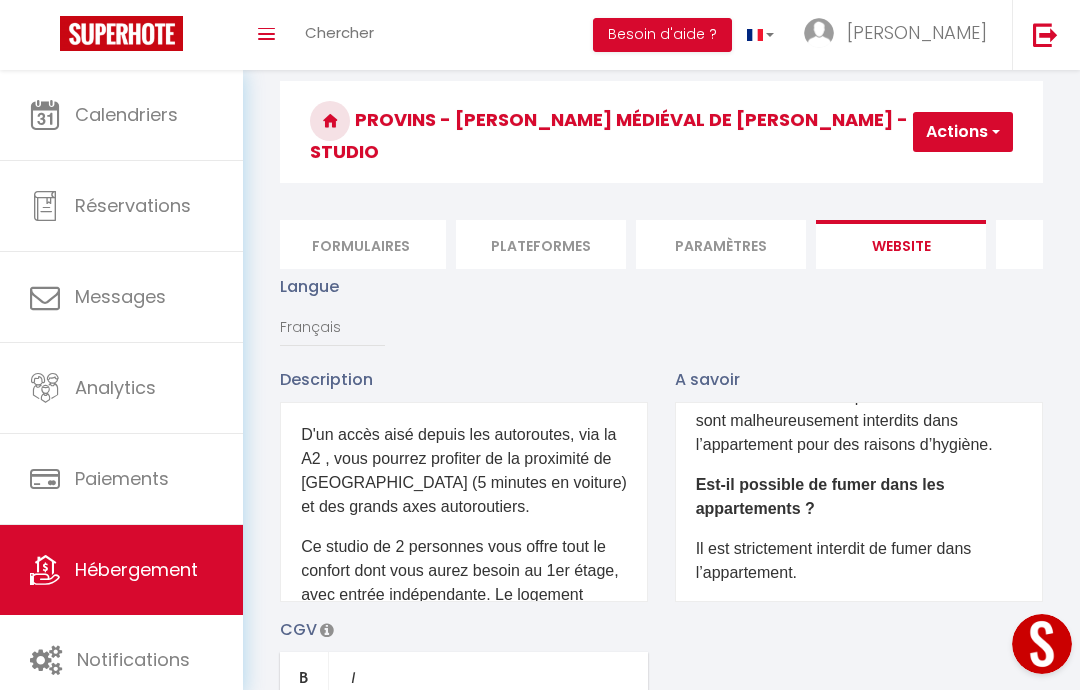 scroll, scrollTop: 0, scrollLeft: 0, axis: both 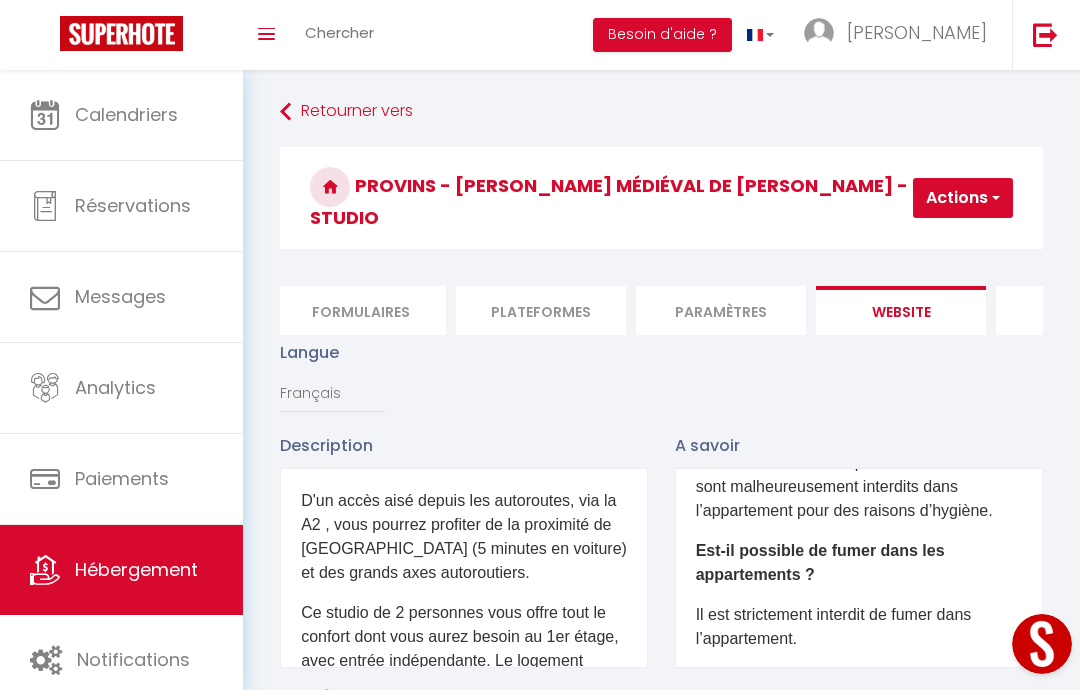 click on "Actions" at bounding box center [963, 198] 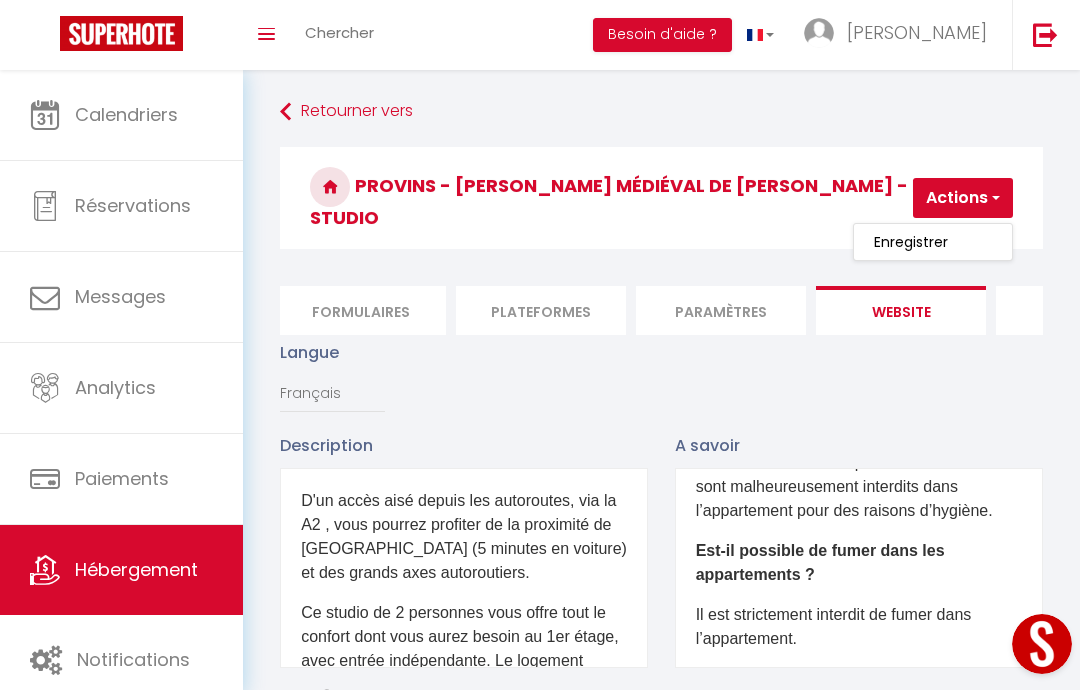 click on "Enregistrer" at bounding box center [911, 242] 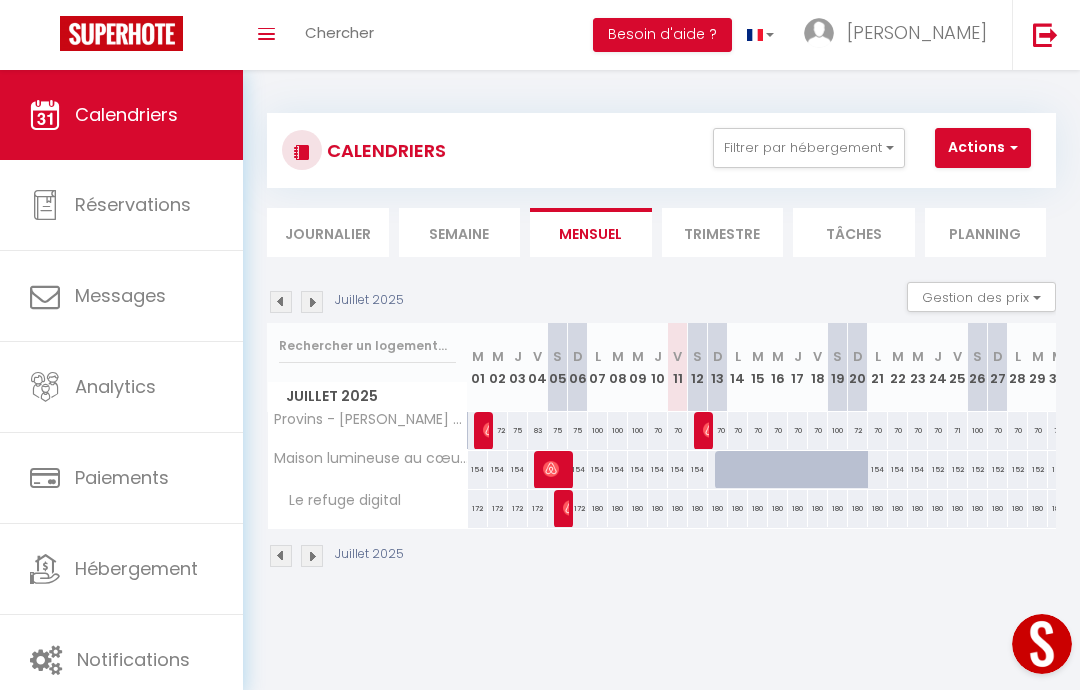click on "Filtrer par hébergement" at bounding box center (809, 148) 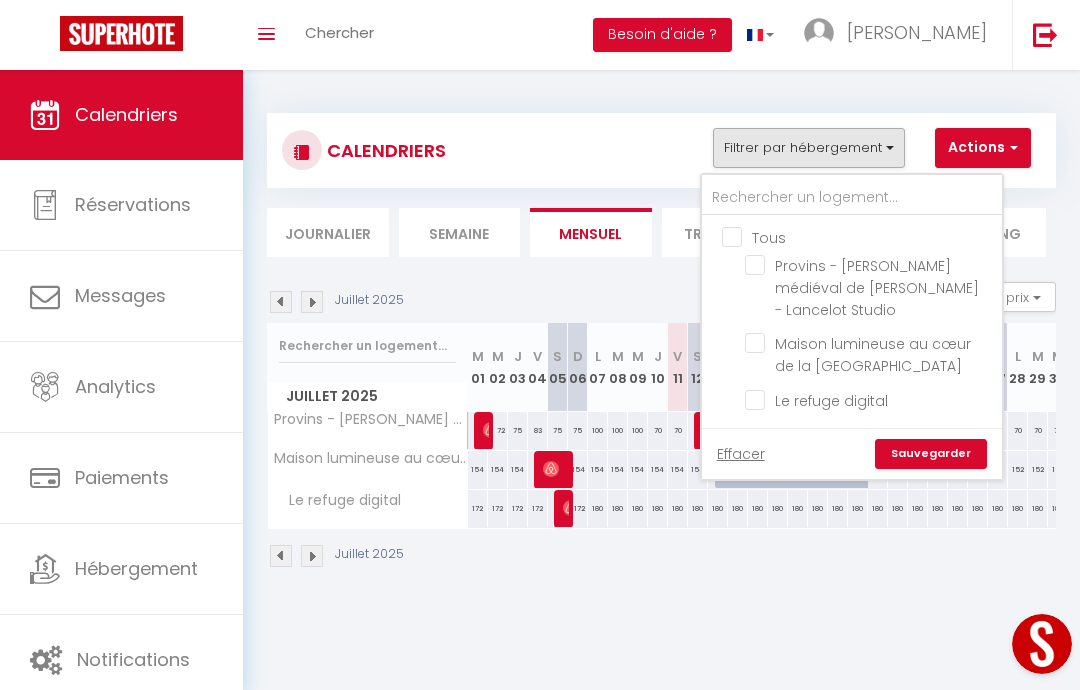 click on "Provins - [PERSON_NAME] médiéval de [PERSON_NAME] - Lancelot Studio" at bounding box center [870, 265] 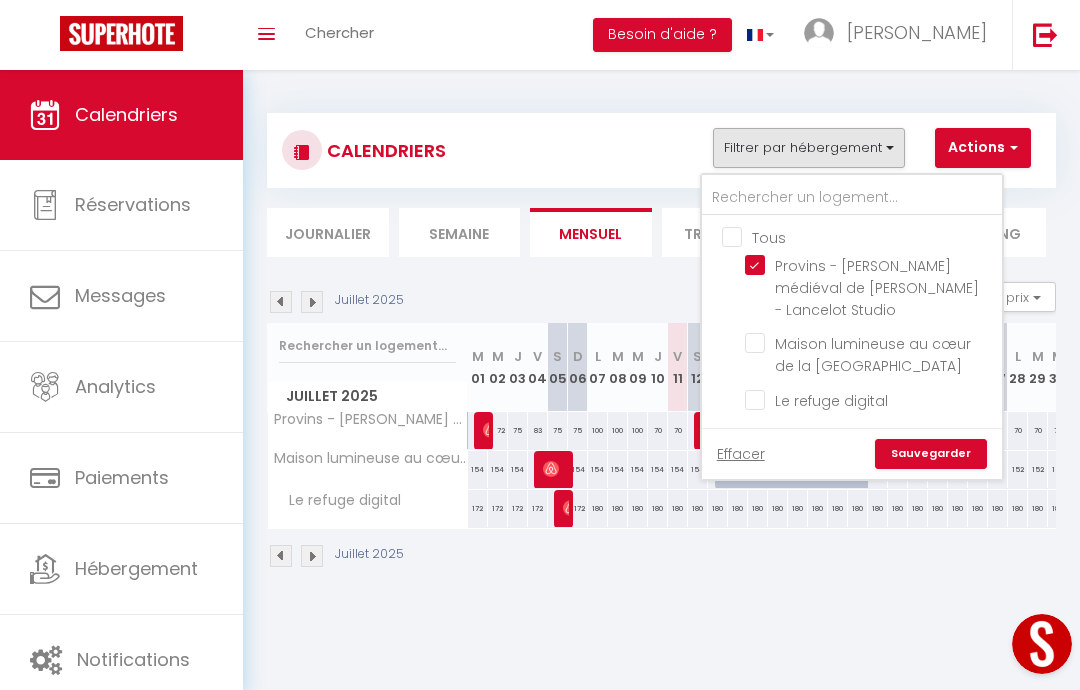 click on "Sauvegarder" at bounding box center (931, 454) 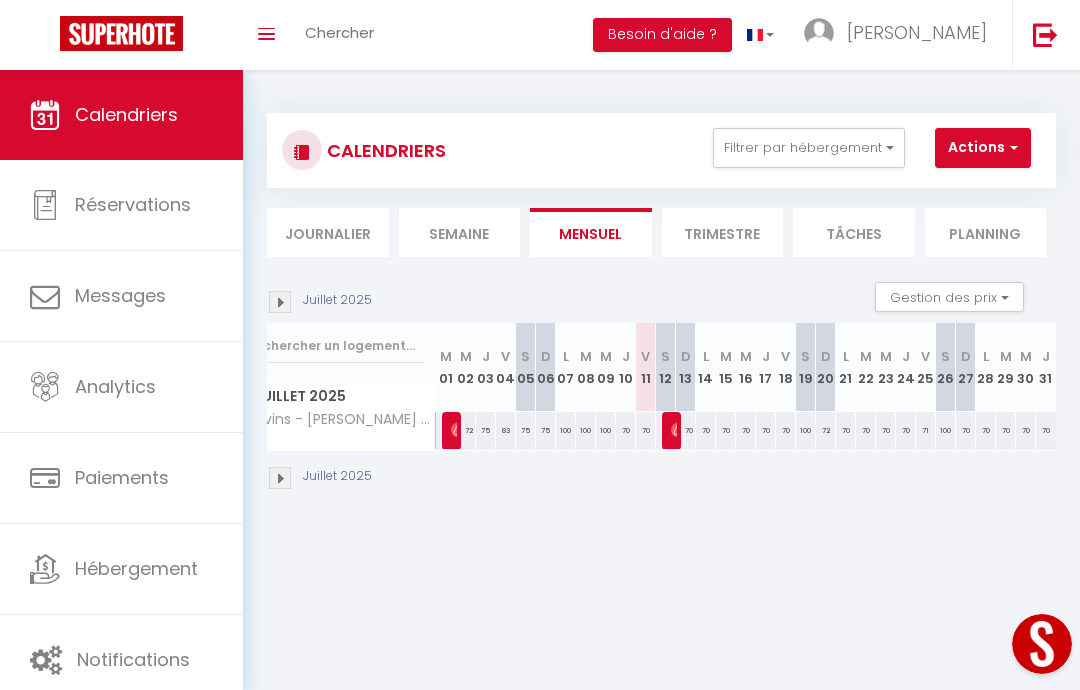 scroll, scrollTop: 0, scrollLeft: 32, axis: horizontal 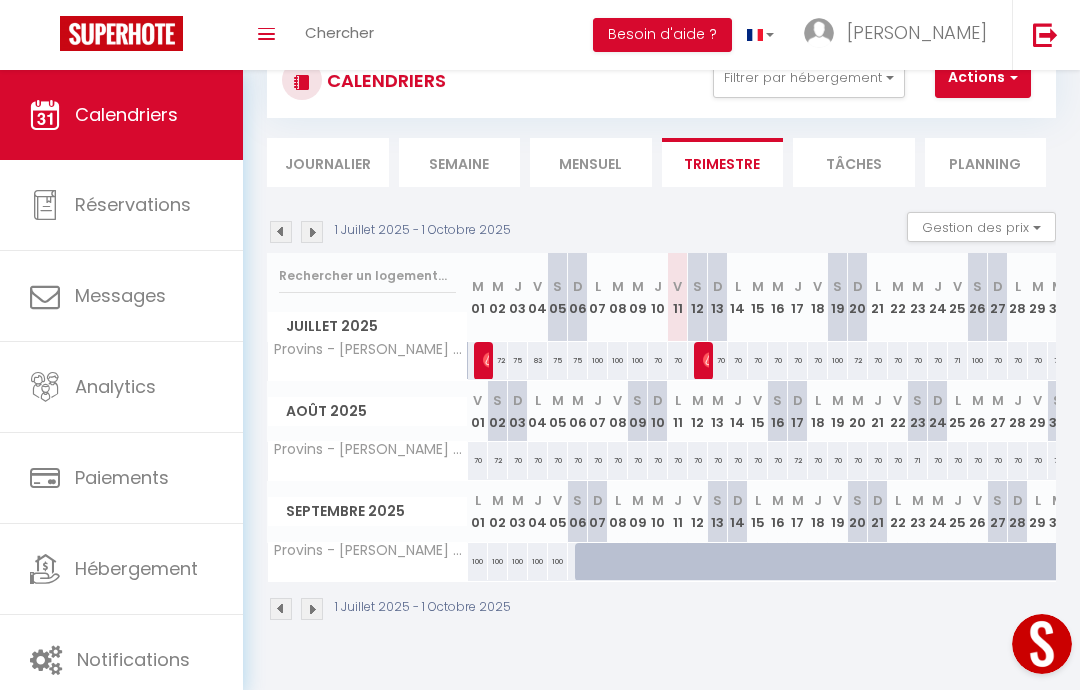 click on "Gestion des prix" at bounding box center (981, 227) 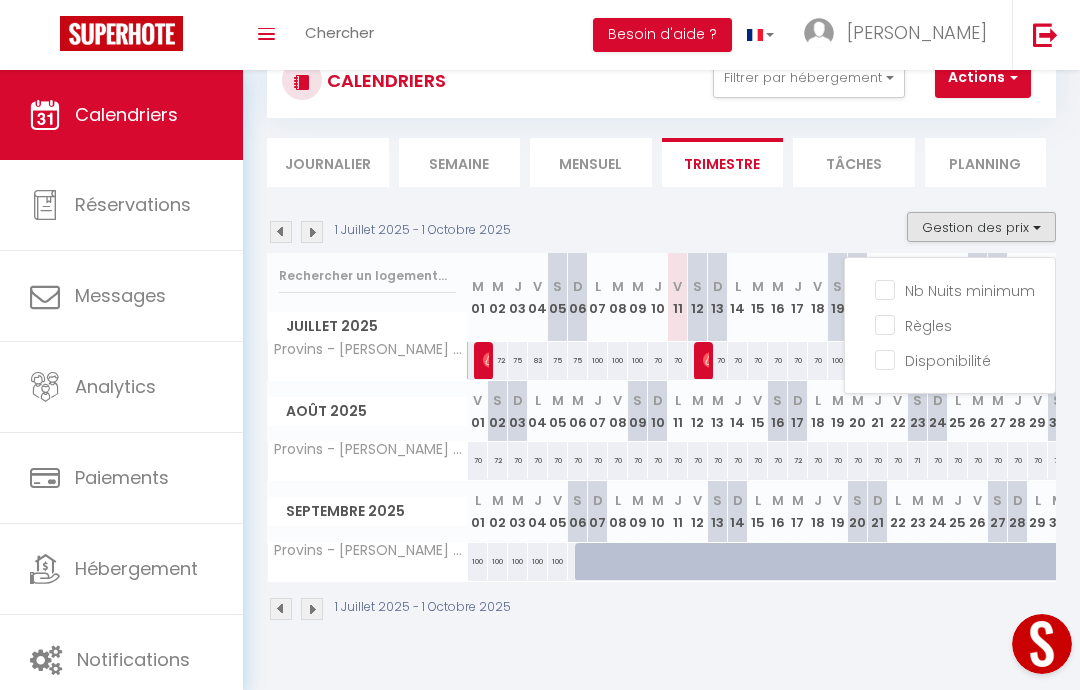 click on "Disponibilité" at bounding box center (965, 359) 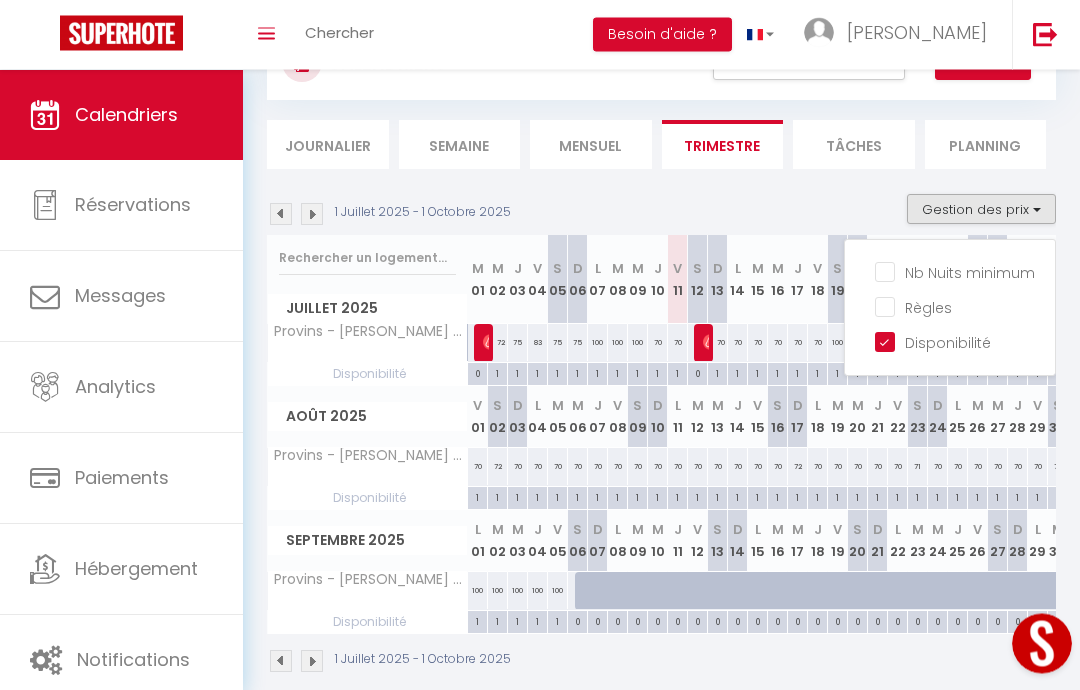 scroll, scrollTop: 111, scrollLeft: 0, axis: vertical 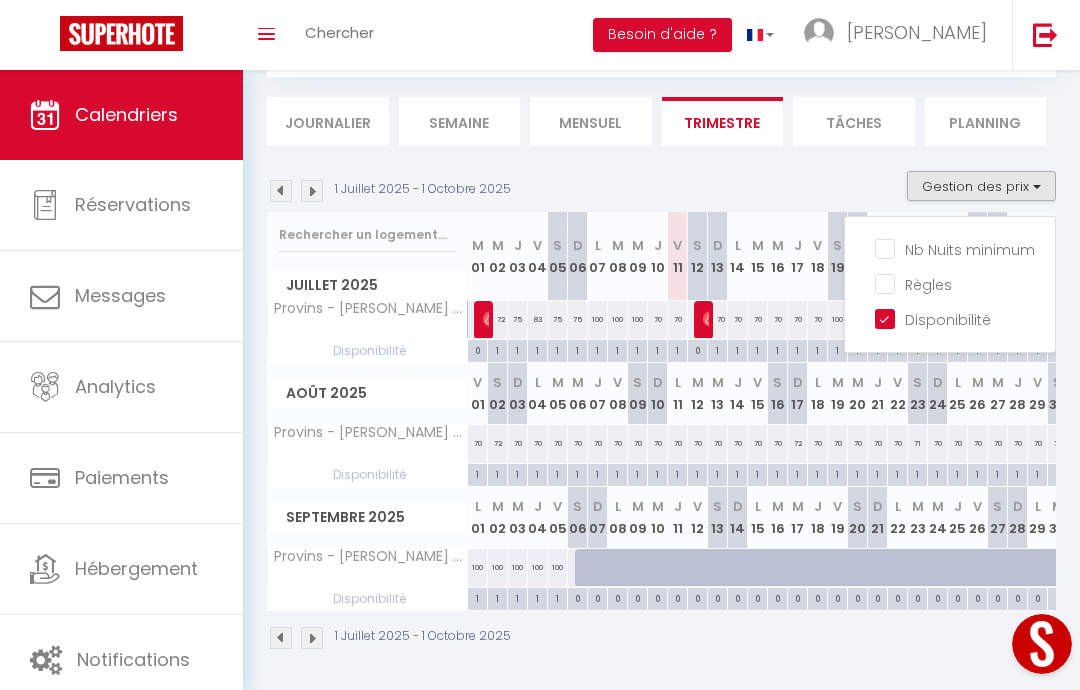 click at bounding box center (540, 345) 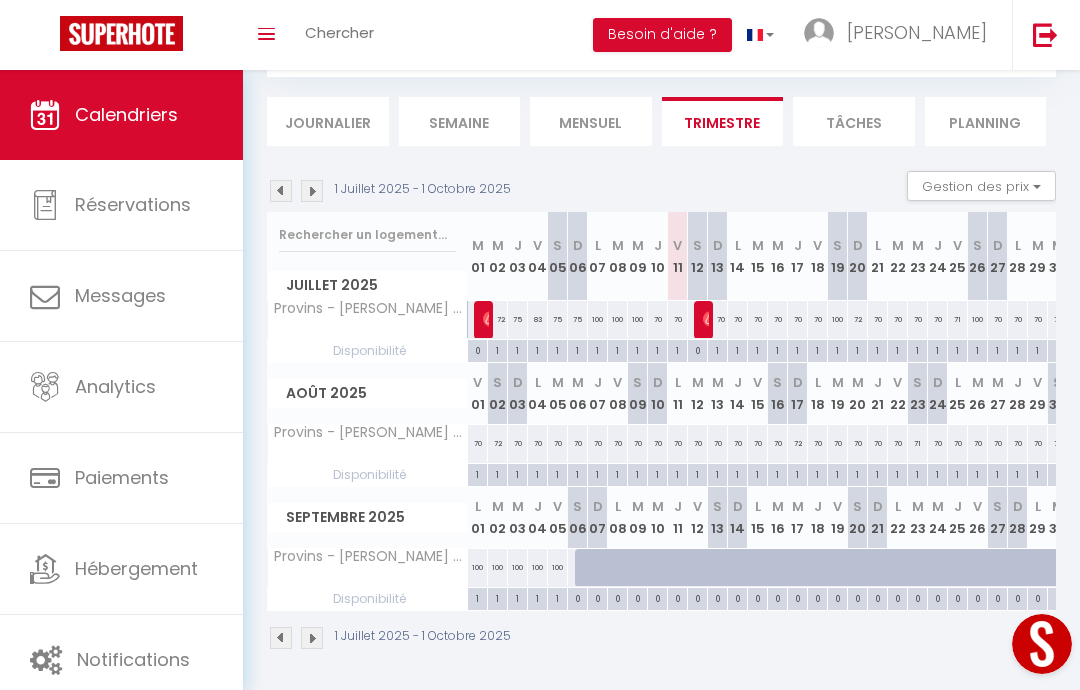 click on "Gestion des prix" at bounding box center (981, 186) 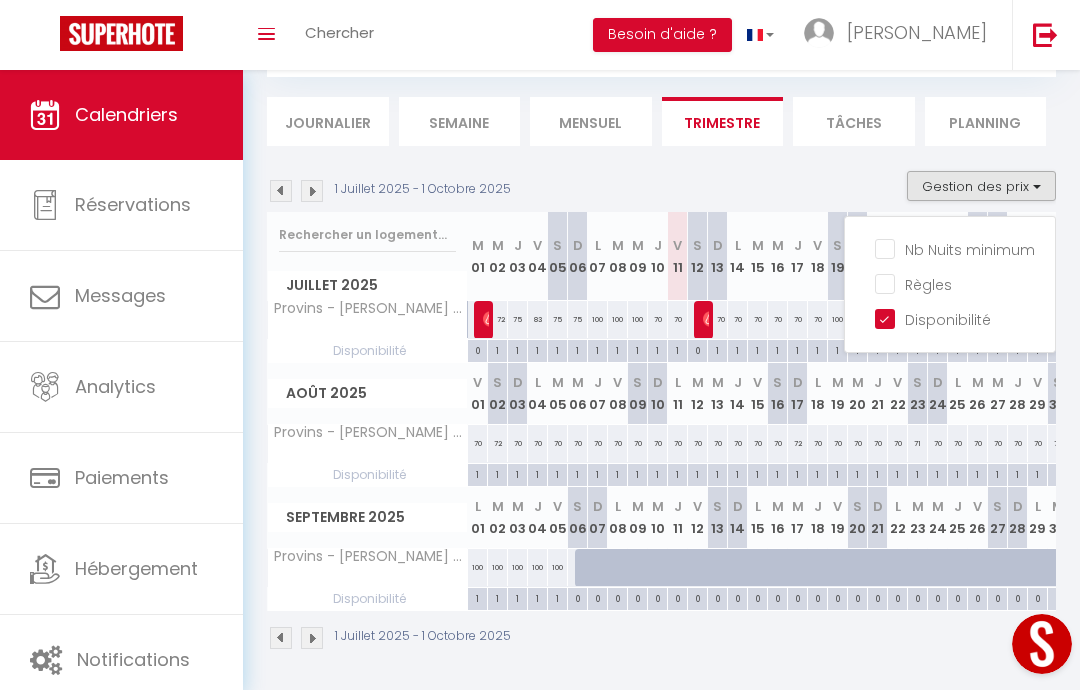 click at bounding box center [540, 345] 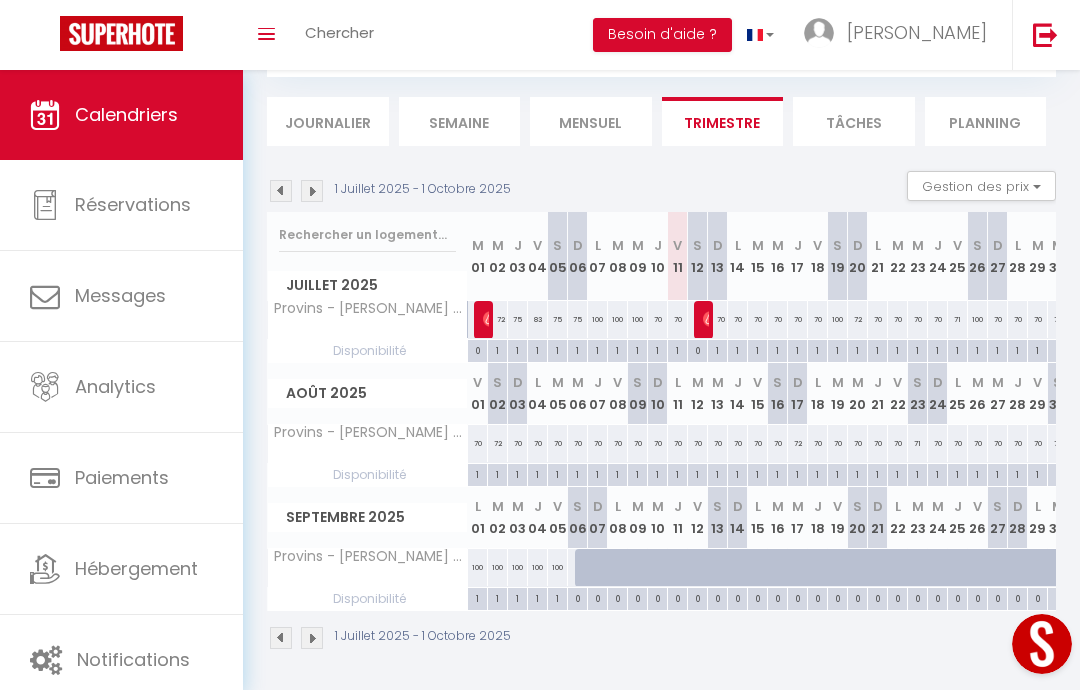 click at bounding box center [598, 568] 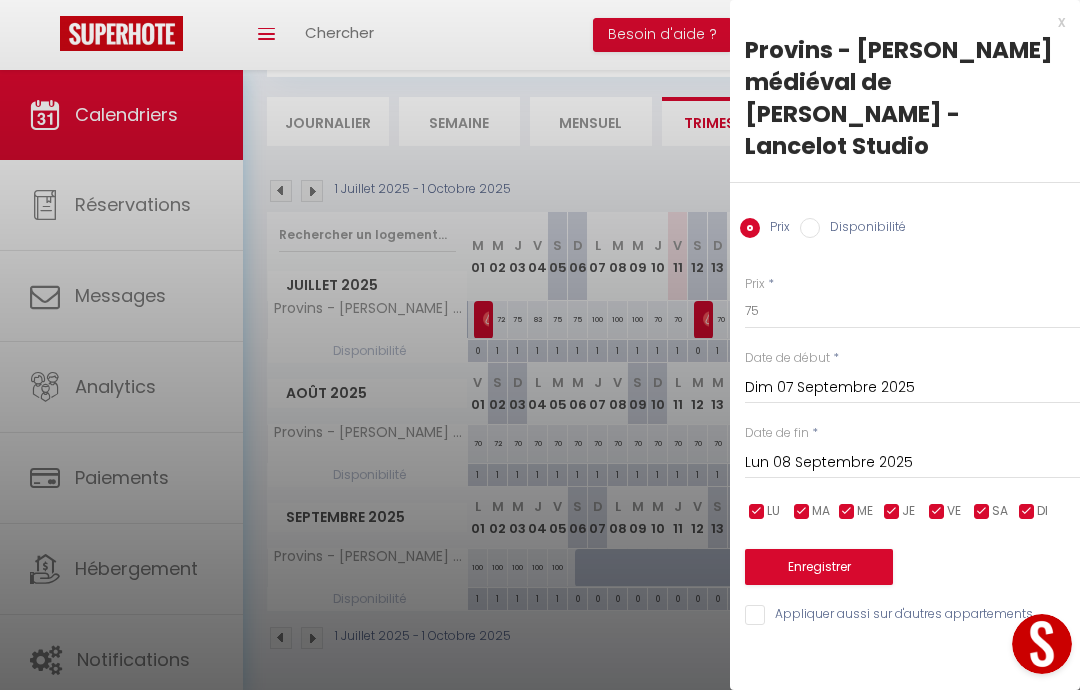 click on "Disponibilité" at bounding box center (810, 228) 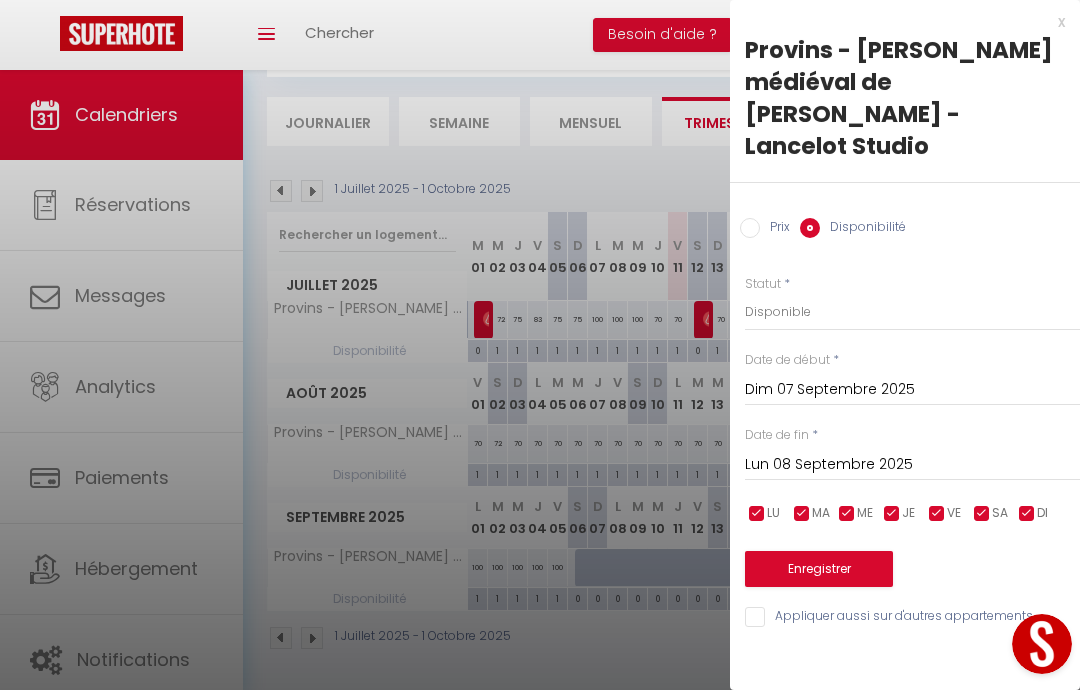 click on "Lun 08 Septembre 2025" at bounding box center (912, 465) 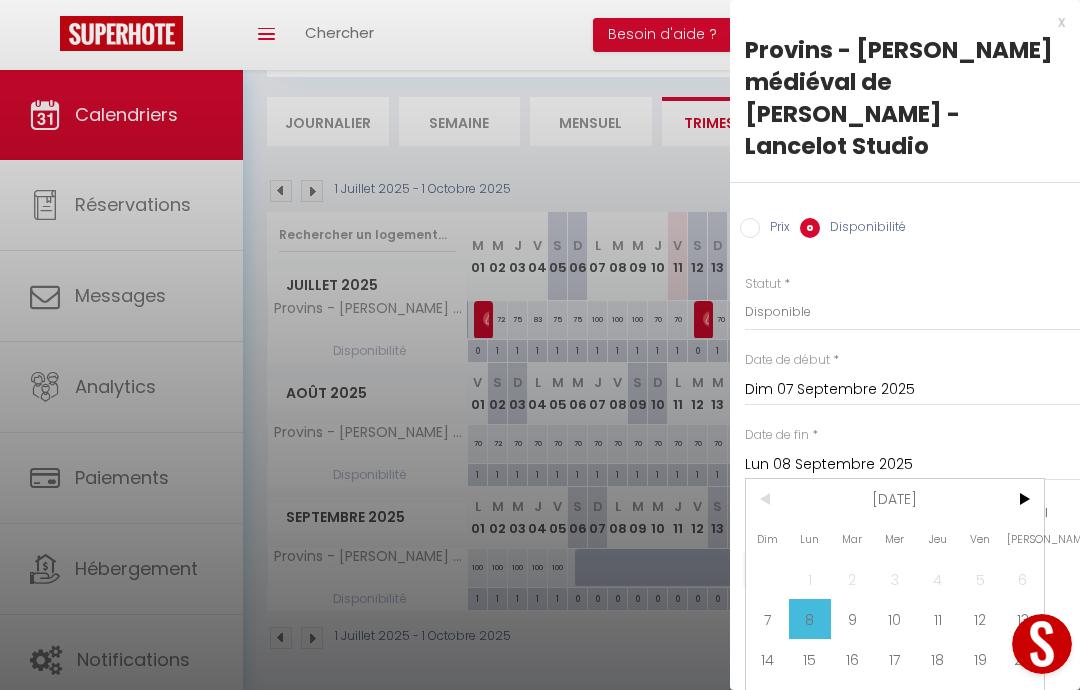 click on ">" at bounding box center [1022, 499] 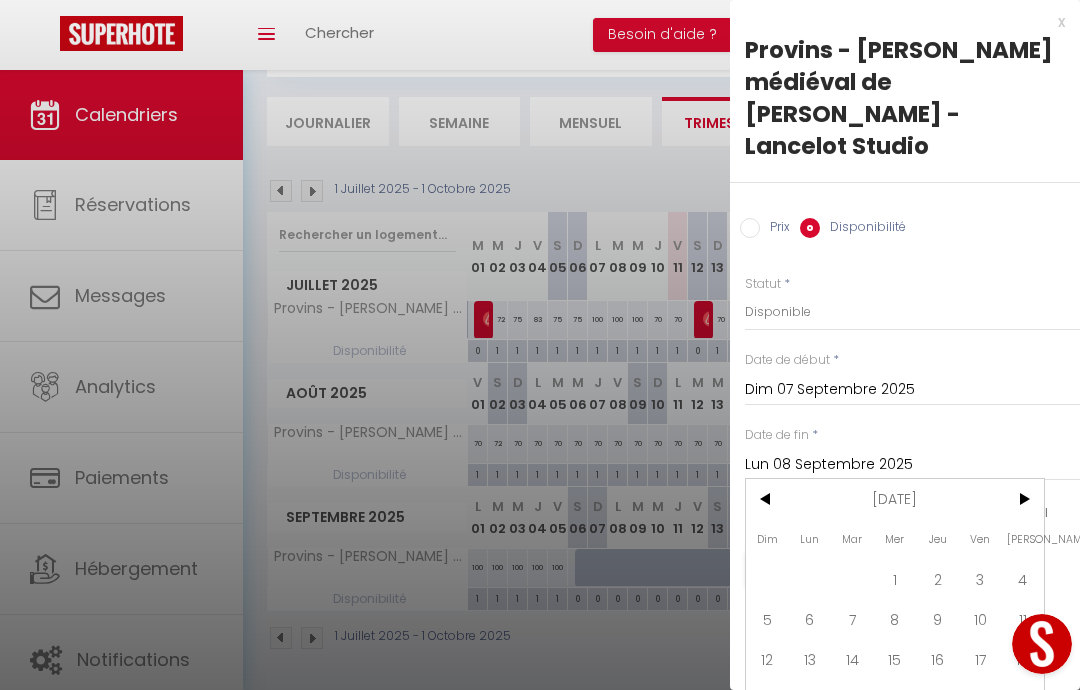 click on ">" at bounding box center (1022, 499) 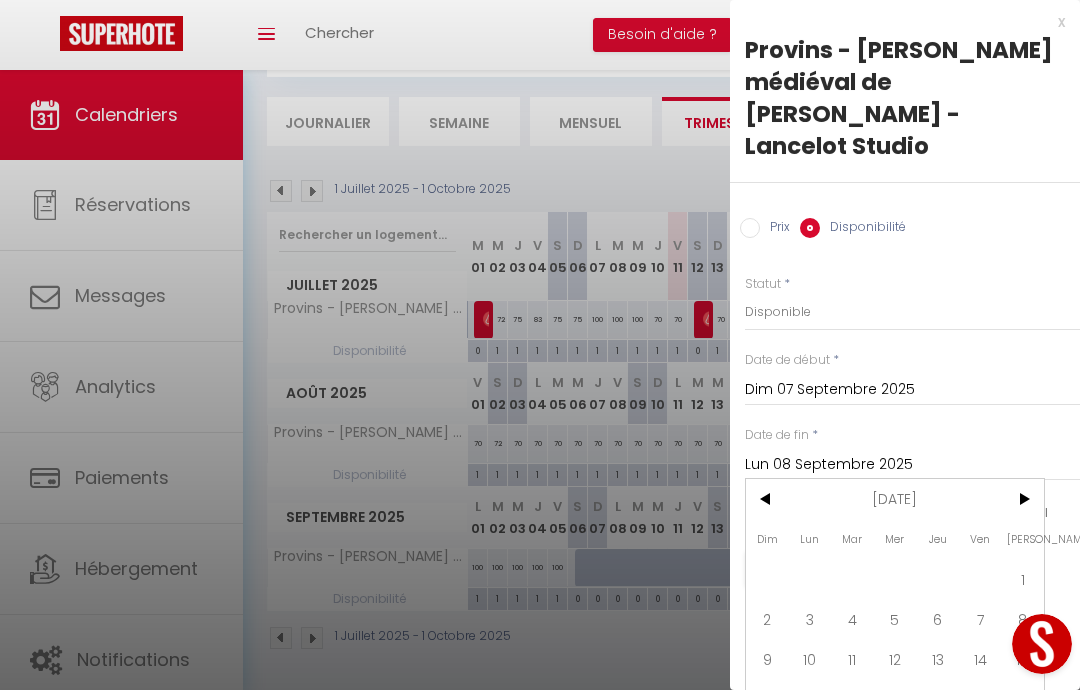 click on ">" at bounding box center [1022, 499] 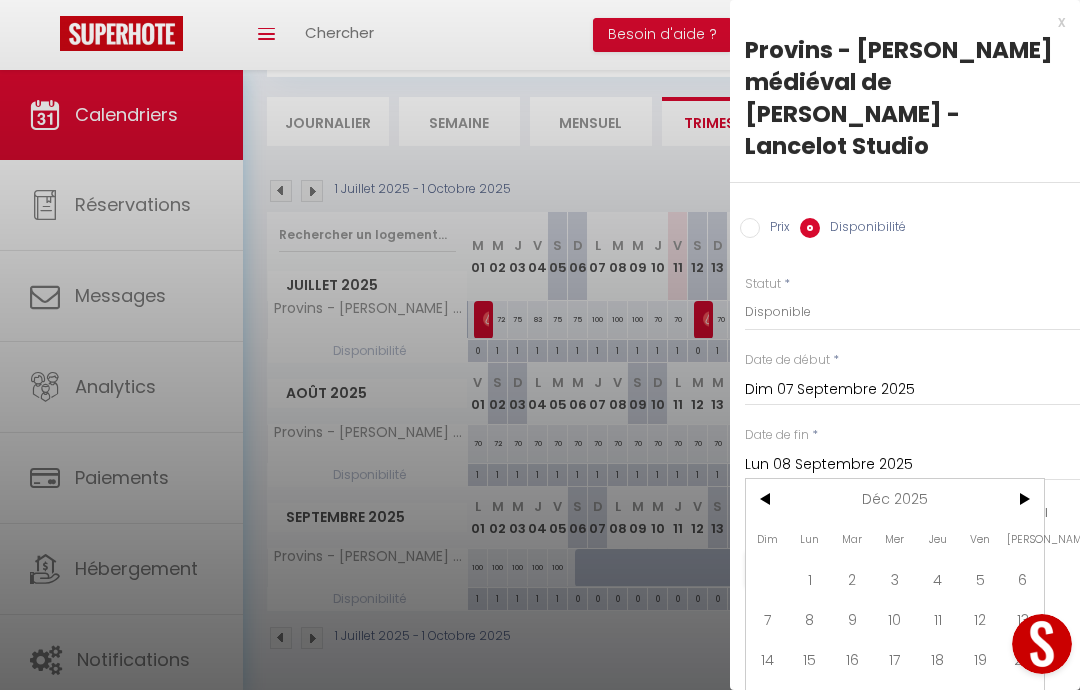 click on ">" at bounding box center [1022, 499] 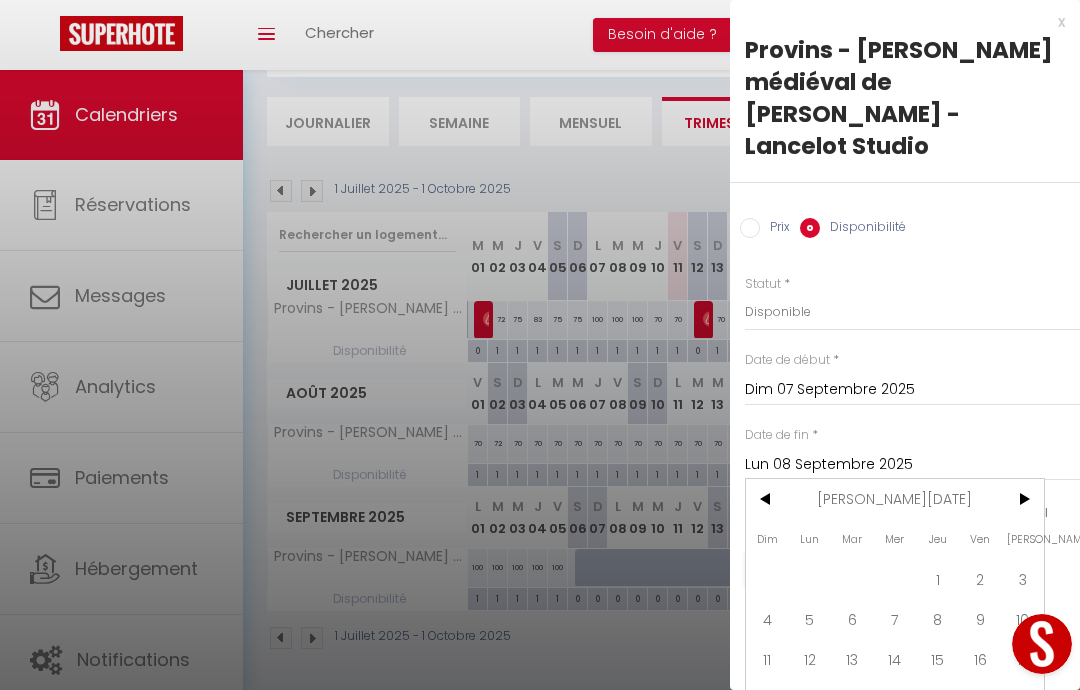 click on ">" at bounding box center [1022, 499] 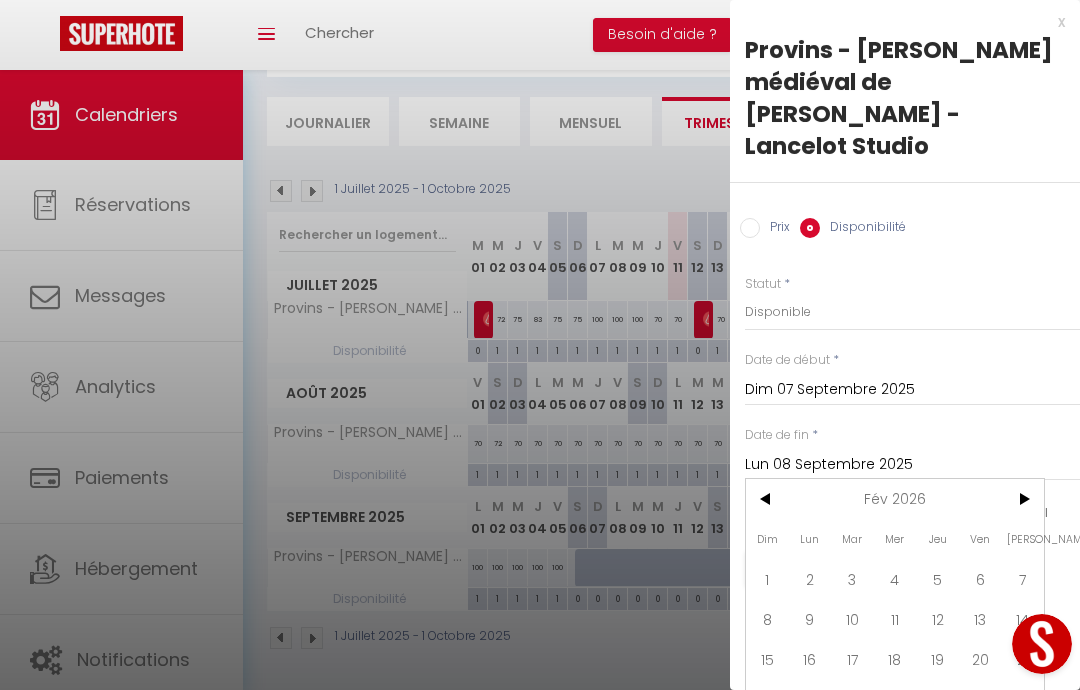 click on ">" at bounding box center (1022, 499) 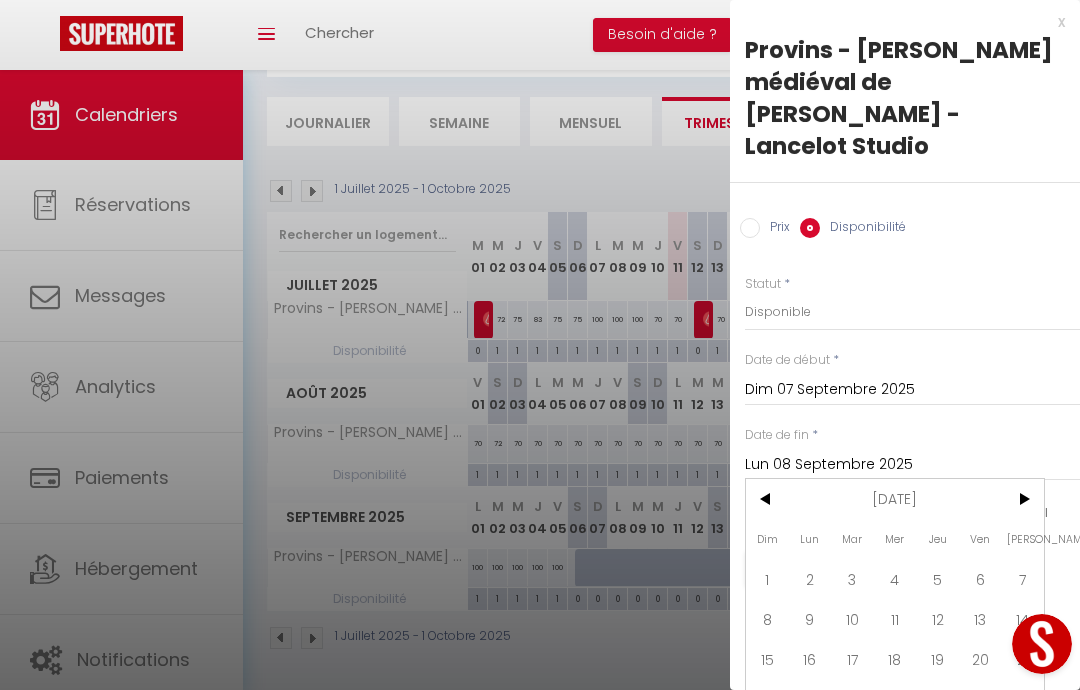 click on ">" at bounding box center [1022, 499] 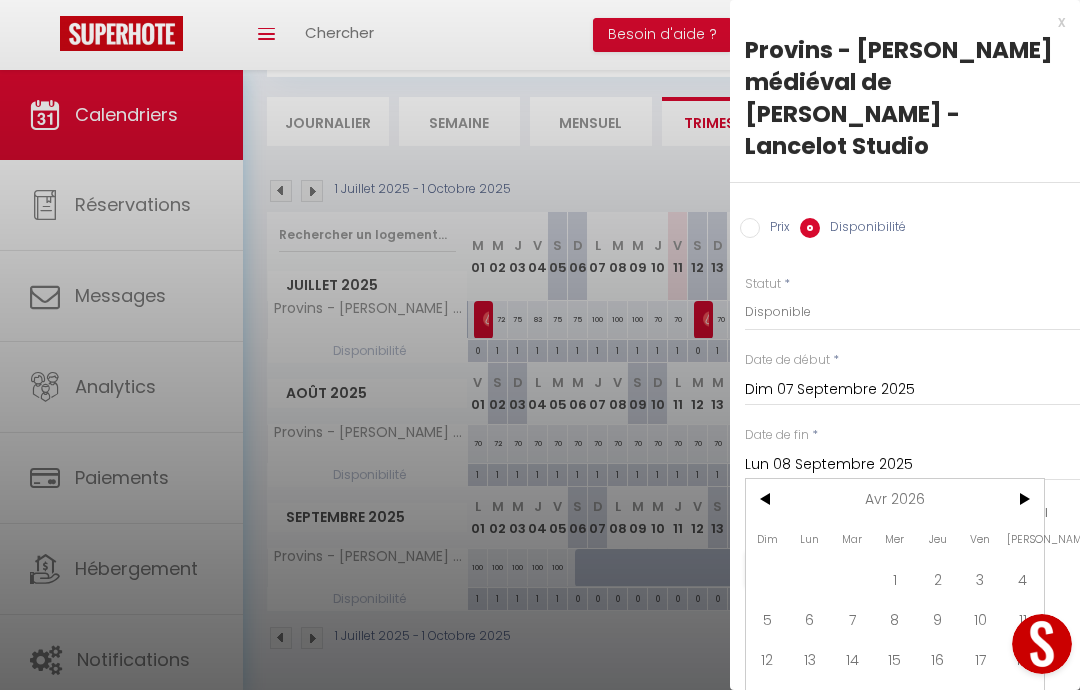 click on ">" at bounding box center (1022, 499) 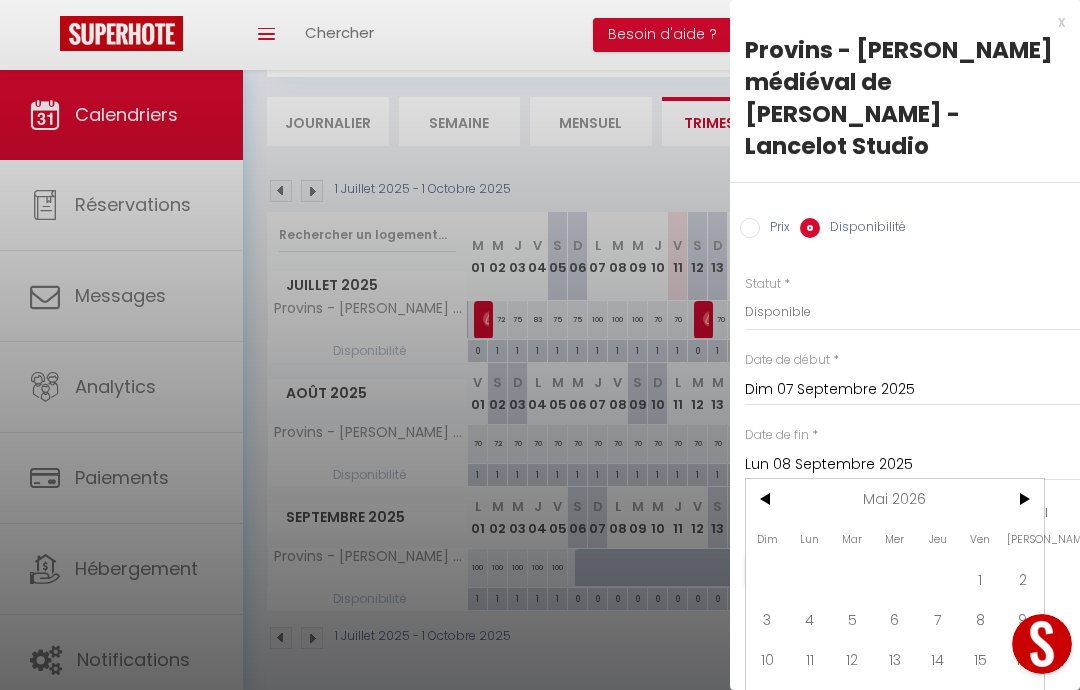 click on ">" at bounding box center [1022, 499] 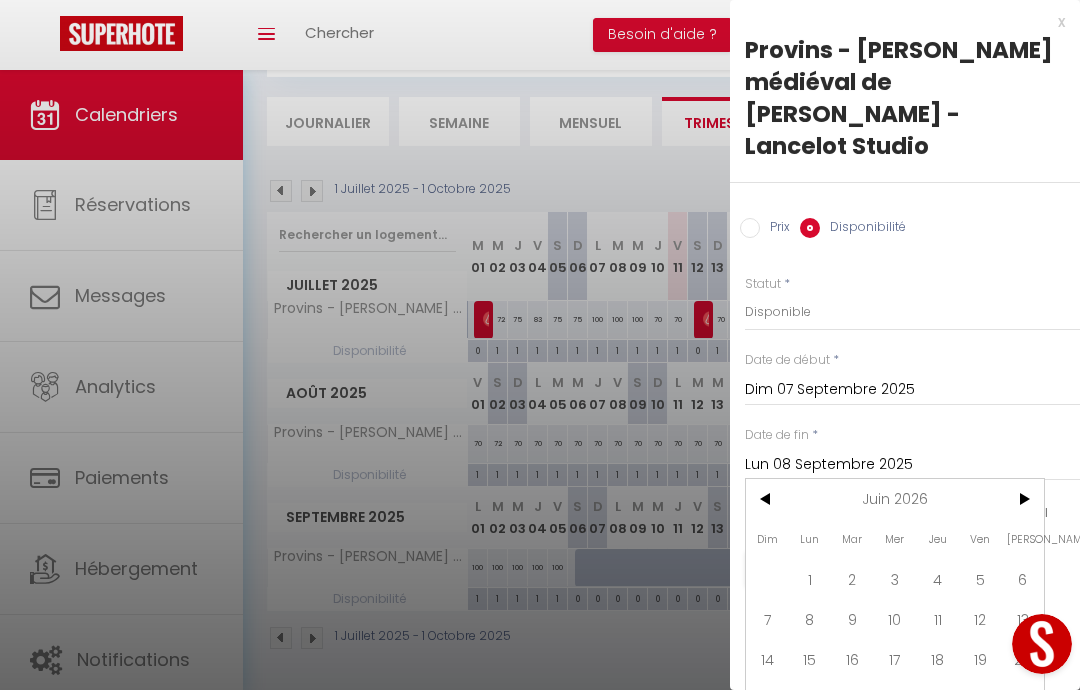 click on ">" at bounding box center [1022, 499] 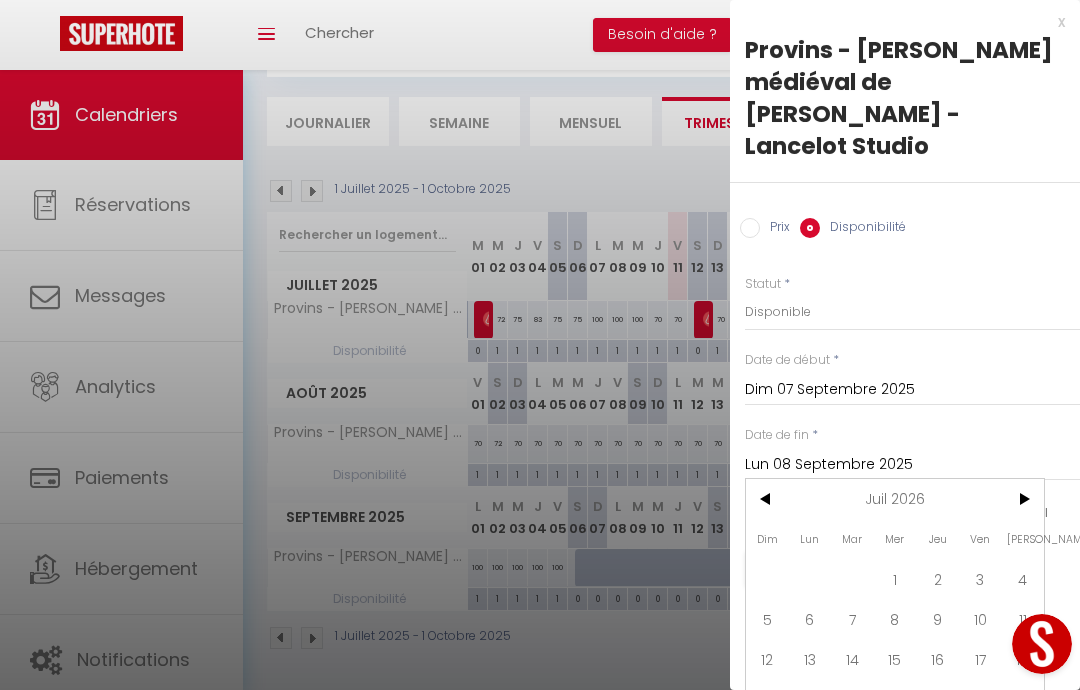 click on ">" at bounding box center [1022, 499] 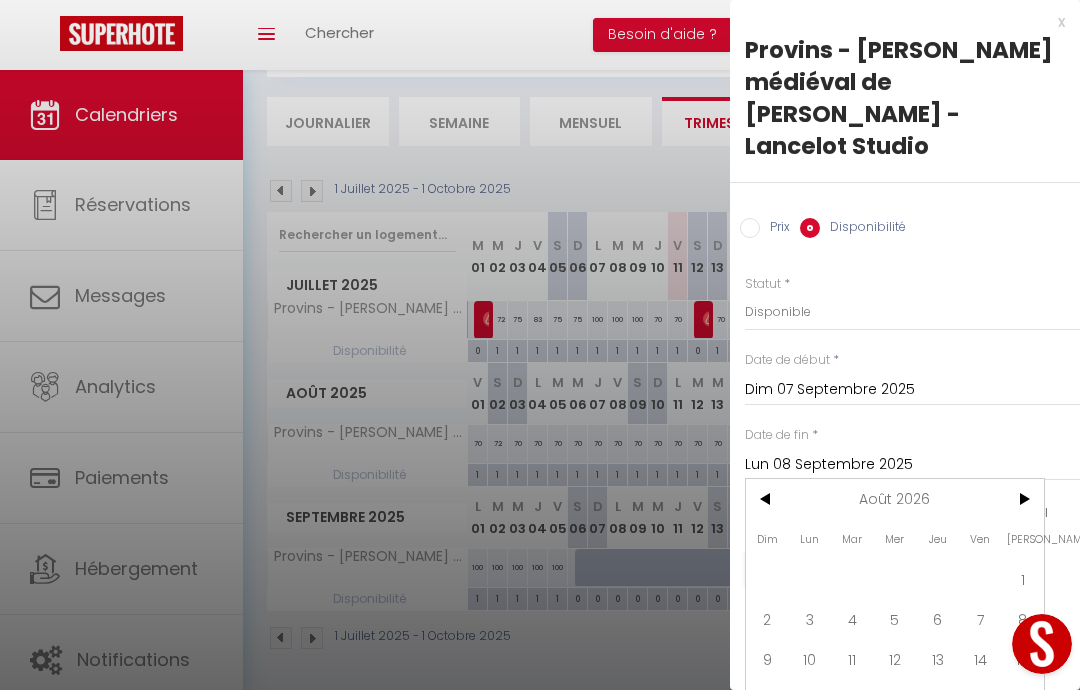 click on "6" at bounding box center [937, 619] 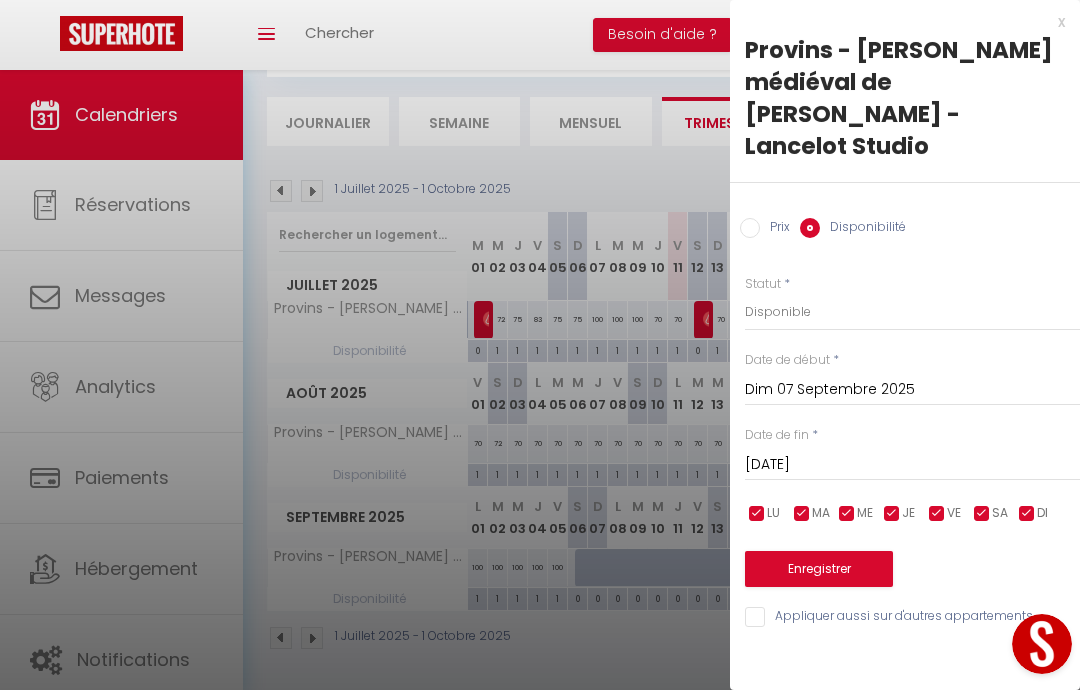 click on "Enregistrer" at bounding box center [819, 569] 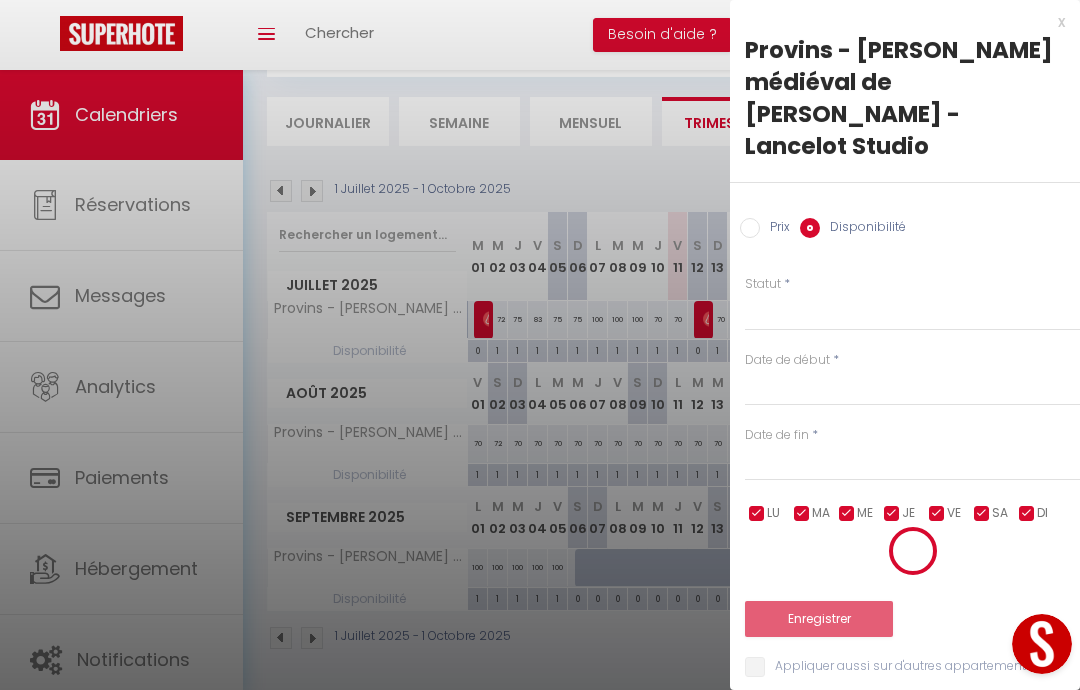 scroll, scrollTop: 70, scrollLeft: 0, axis: vertical 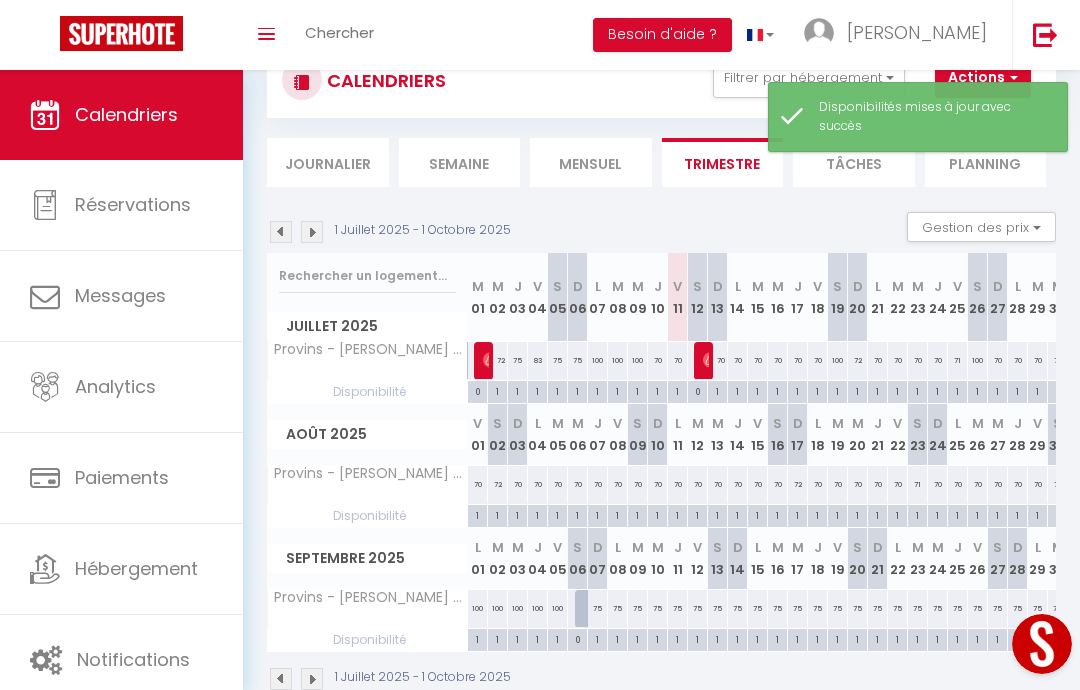 click on "Hébergement" at bounding box center [136, 568] 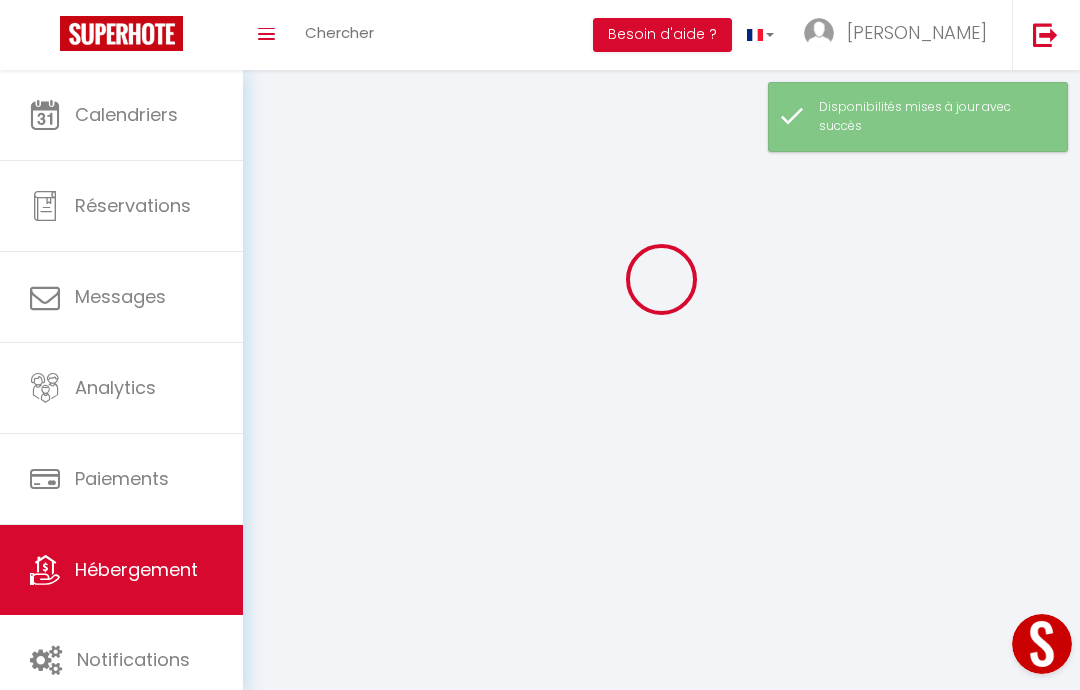 scroll, scrollTop: 0, scrollLeft: 0, axis: both 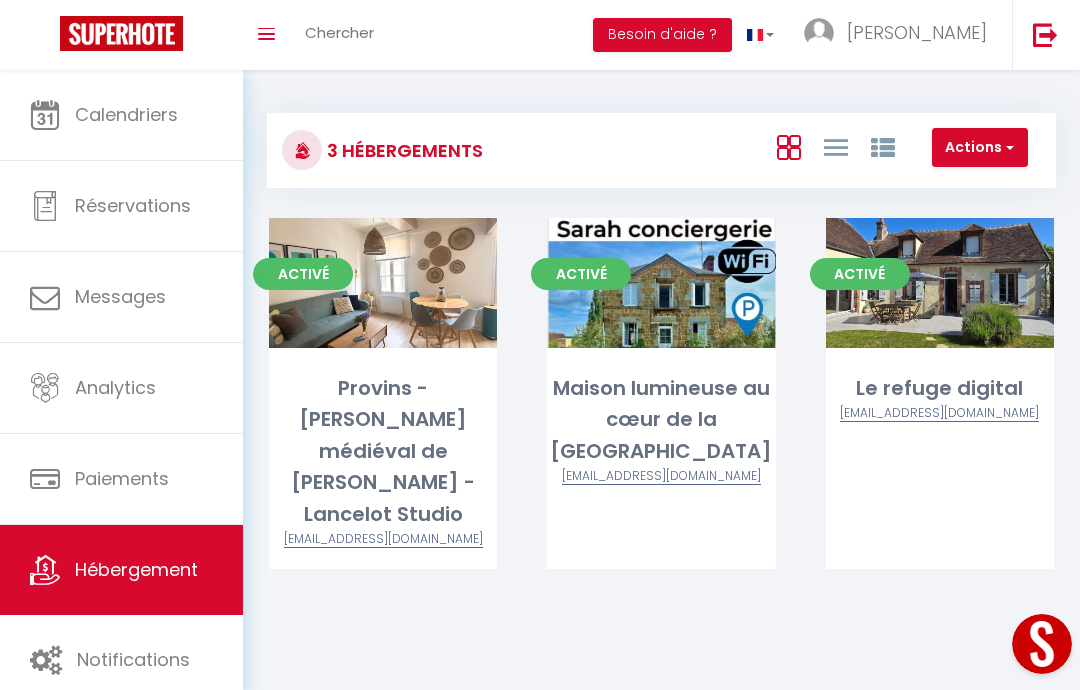 click on "Editer" at bounding box center (383, 283) 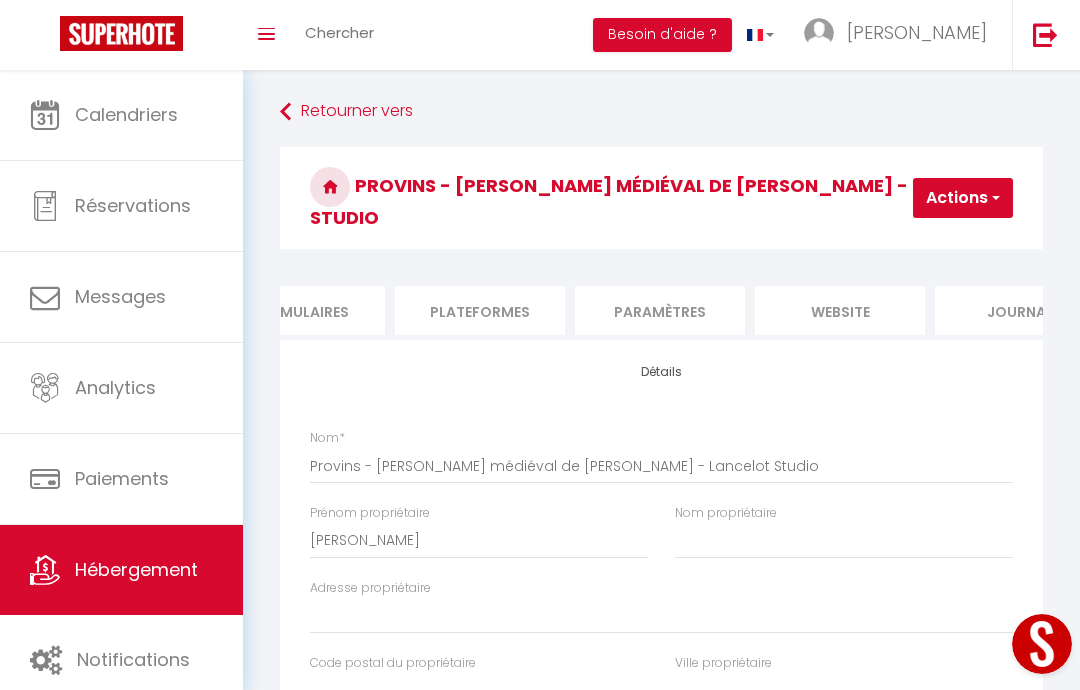 scroll, scrollTop: 0, scrollLeft: 1006, axis: horizontal 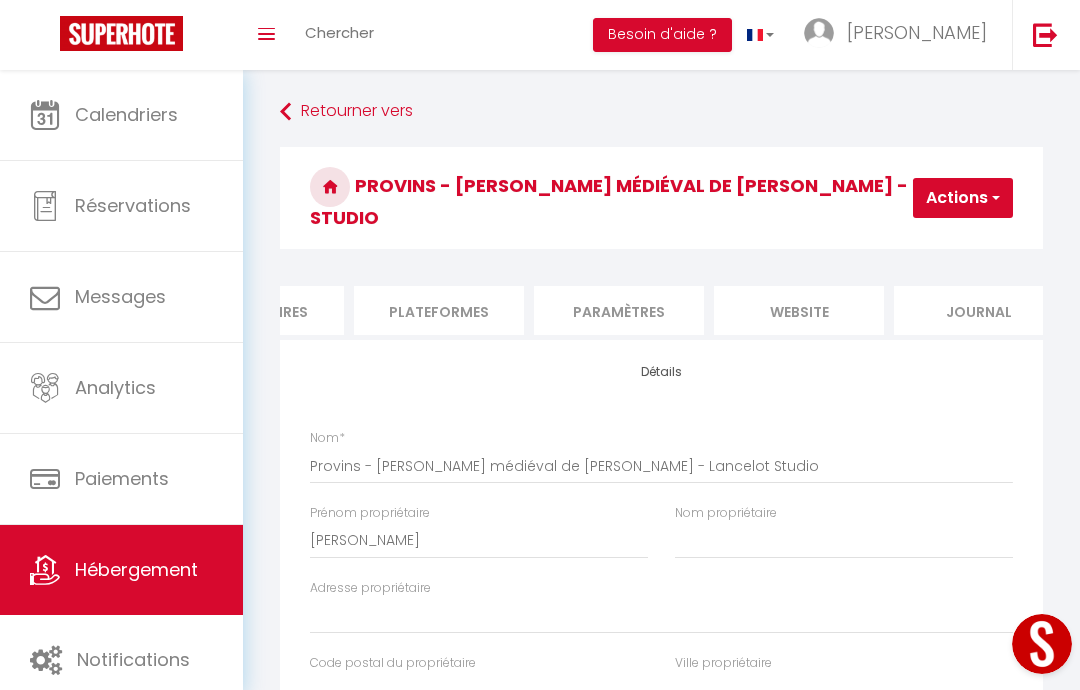 click on "website" at bounding box center [799, 310] 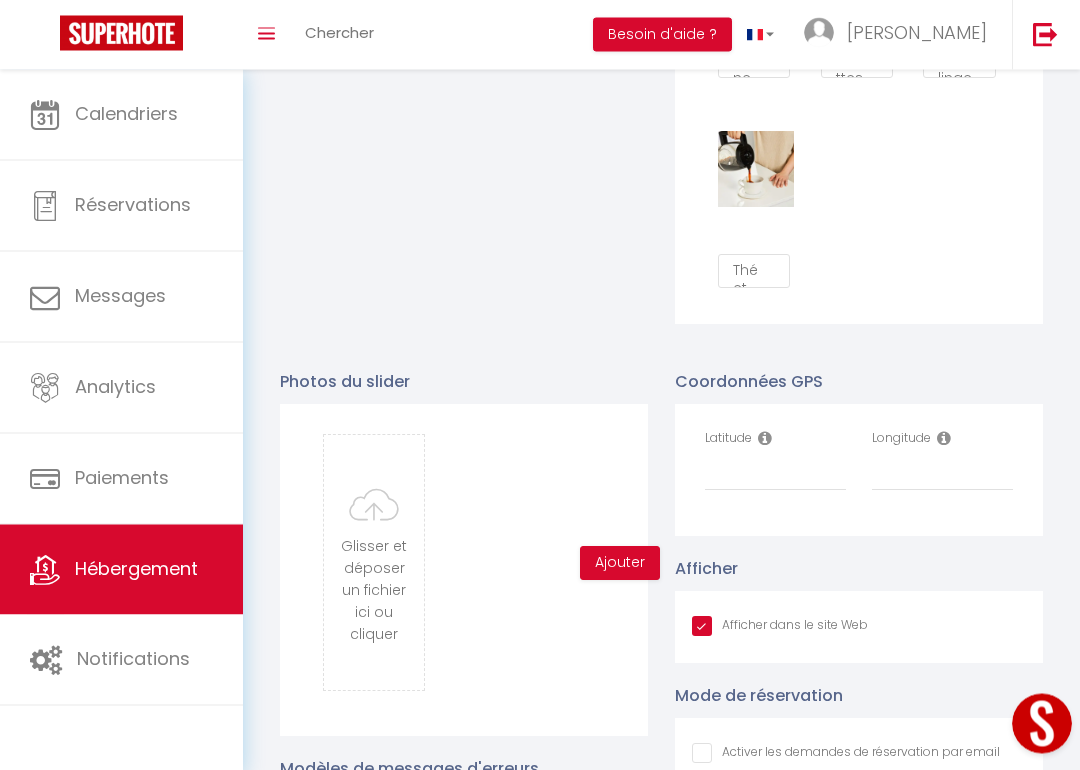 scroll, scrollTop: 1911, scrollLeft: 0, axis: vertical 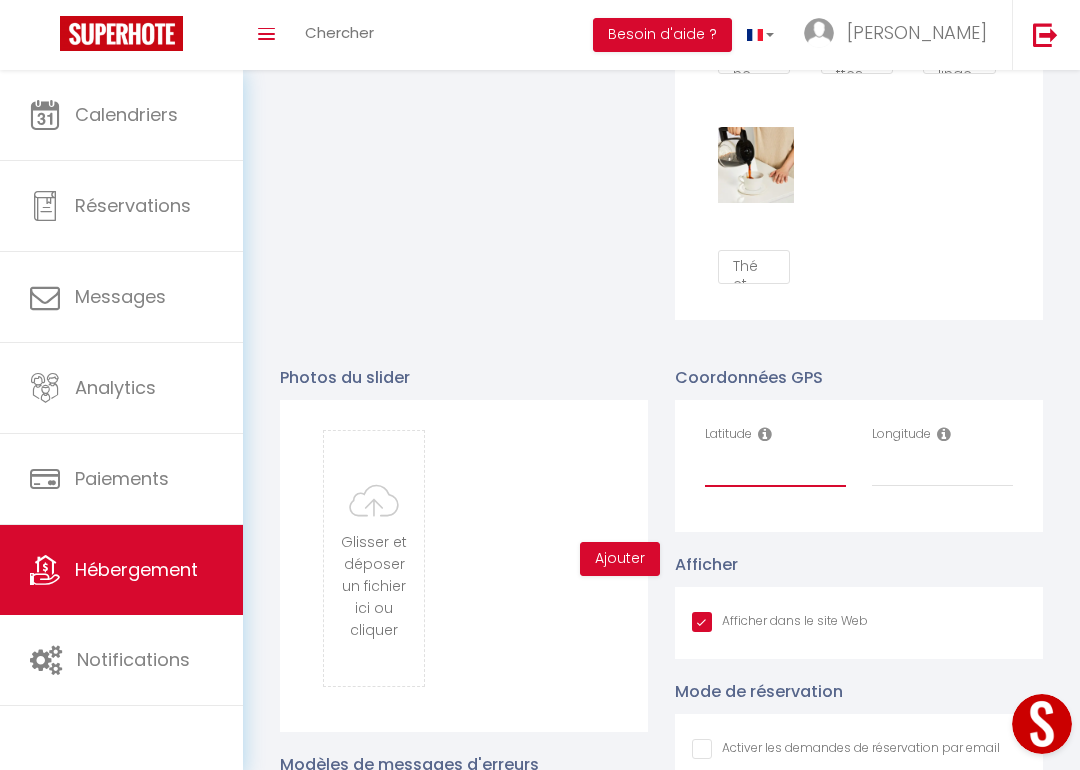 click on "Latitude" at bounding box center [775, 469] 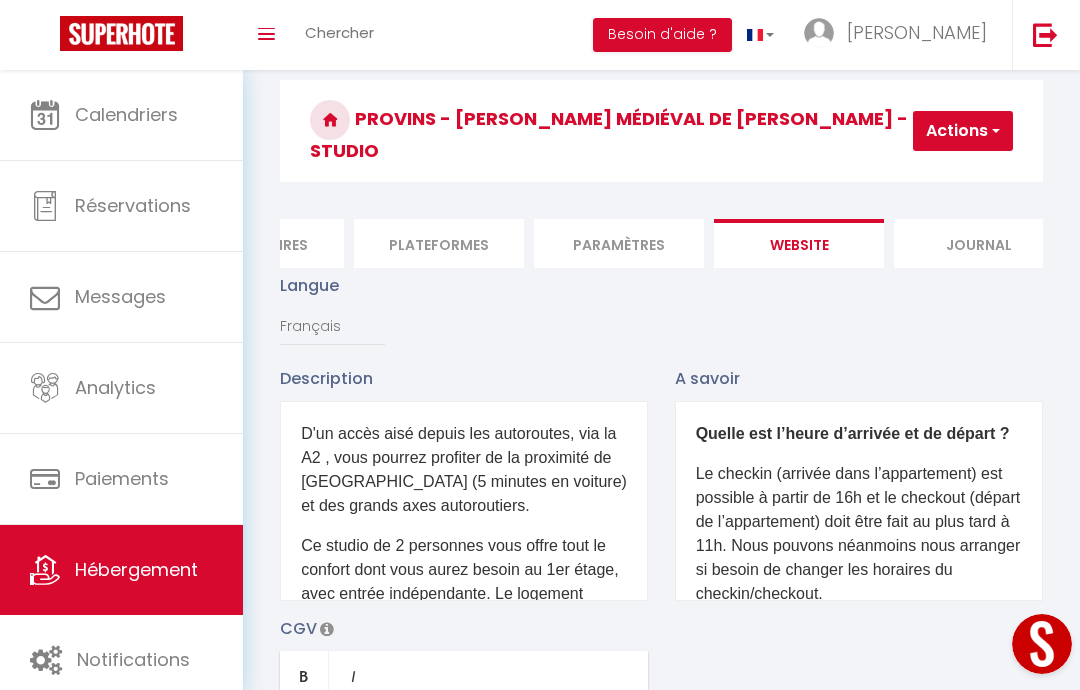 scroll, scrollTop: 0, scrollLeft: 0, axis: both 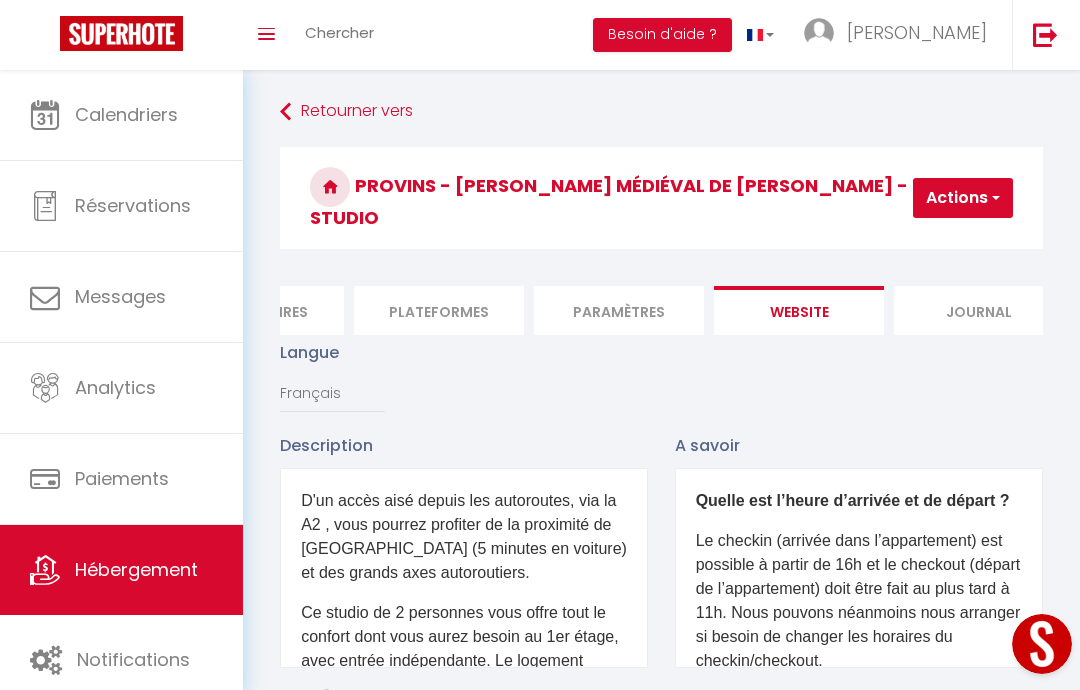 click on "Actions" at bounding box center [963, 198] 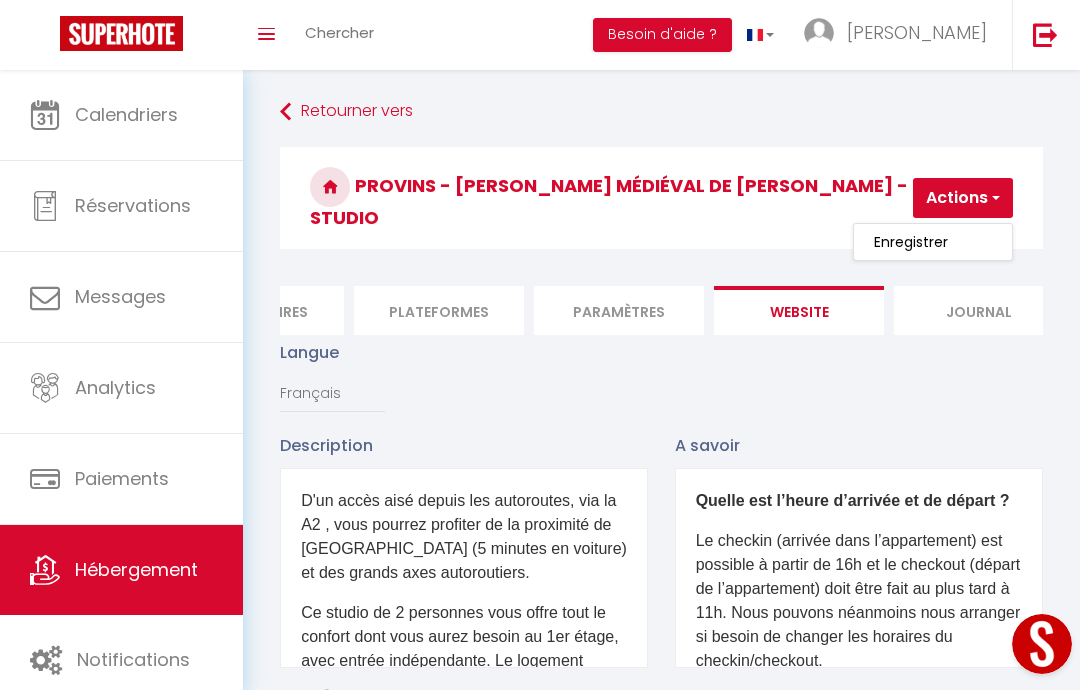 click on "Enregistrer" at bounding box center (911, 242) 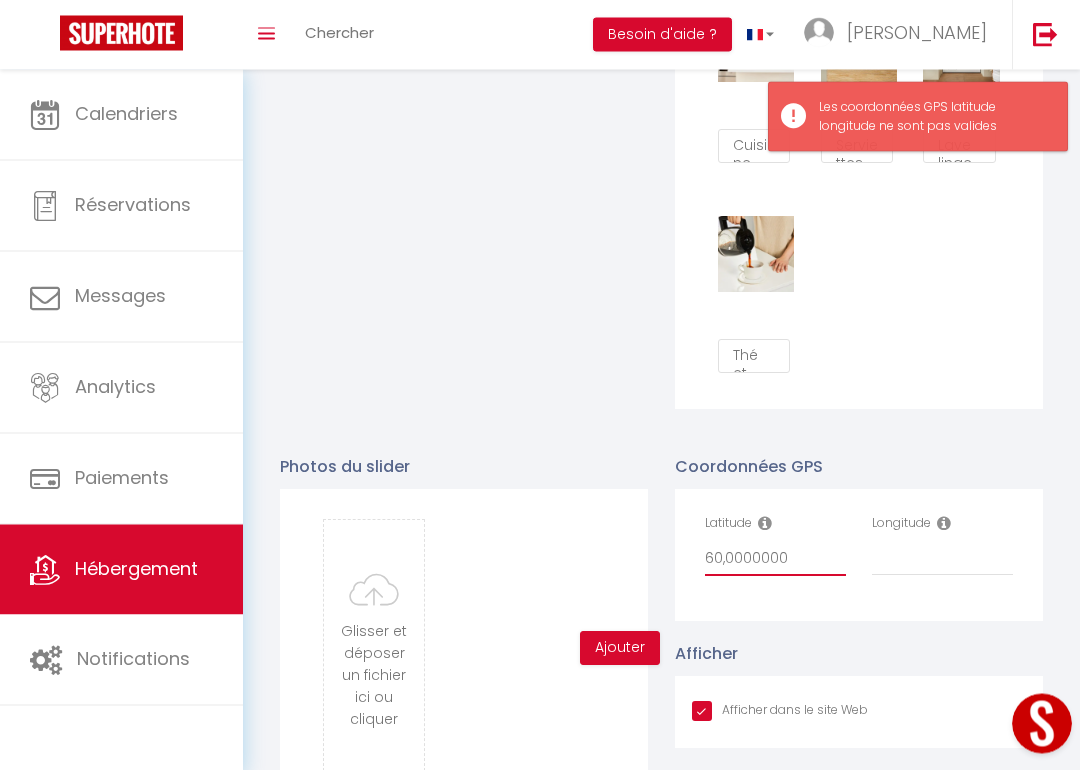 click on "60,0000000" at bounding box center [775, 559] 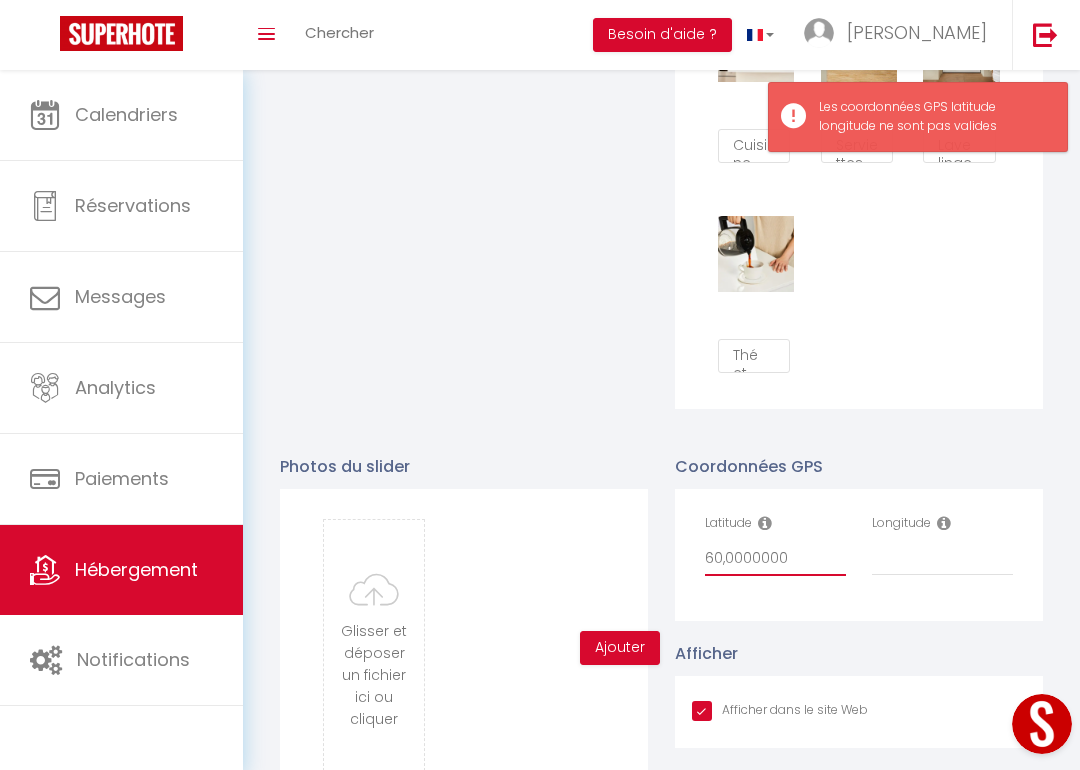 scroll, scrollTop: 1821, scrollLeft: 0, axis: vertical 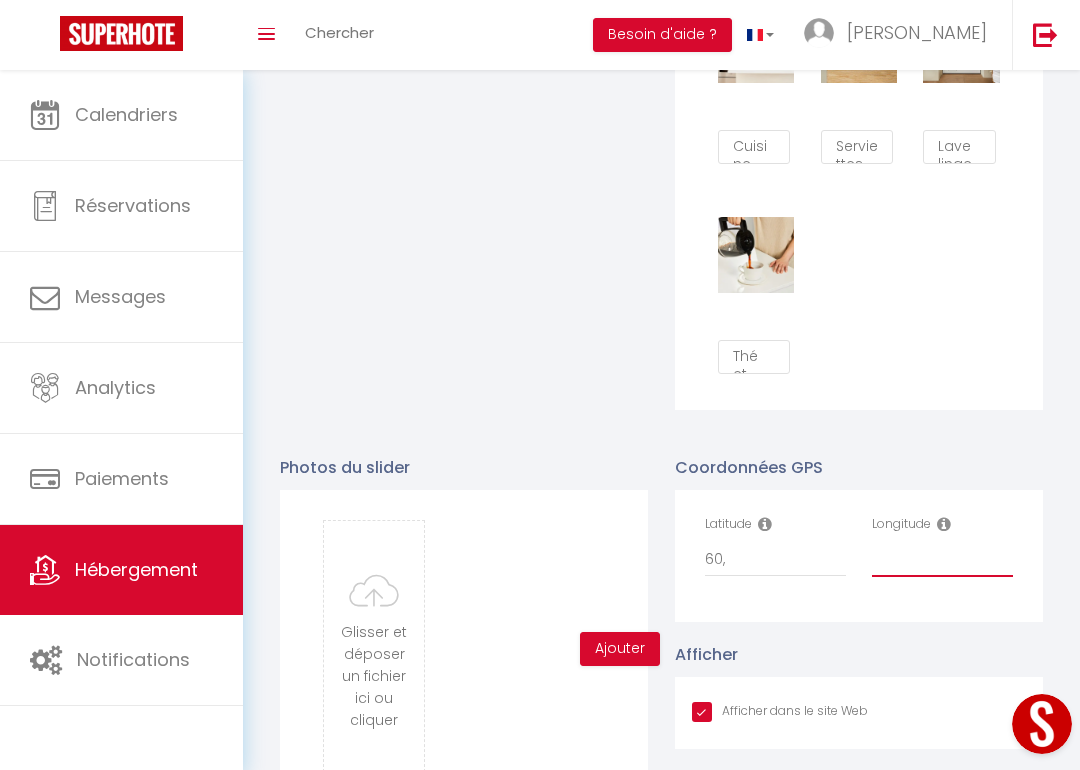click on "Longitude" at bounding box center (942, 559) 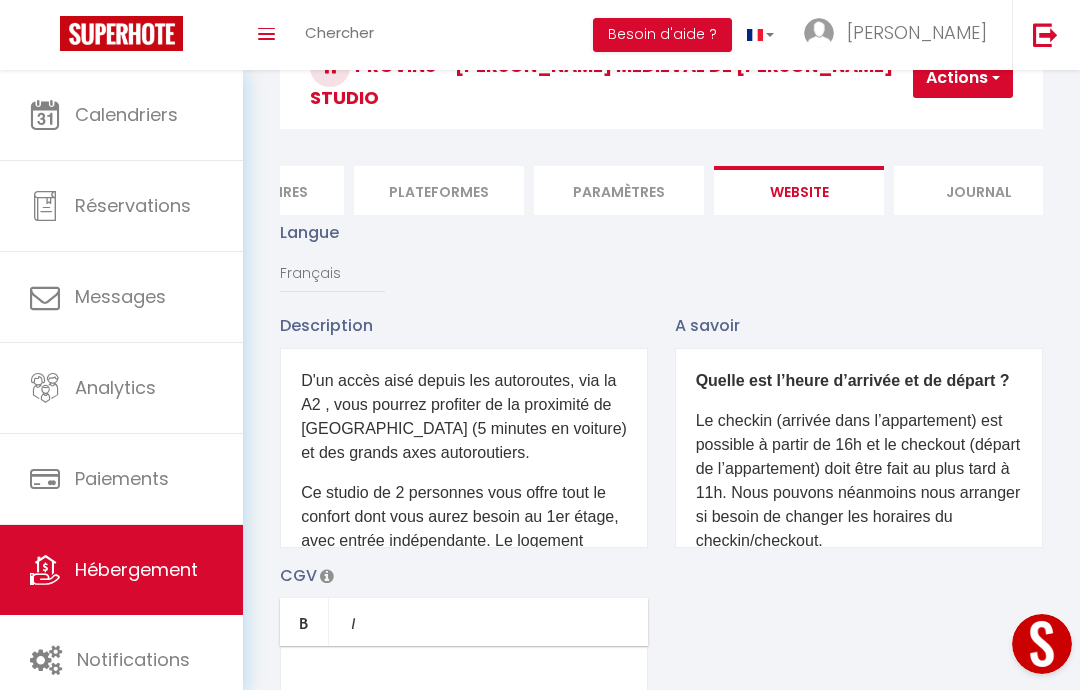 scroll, scrollTop: 0, scrollLeft: 0, axis: both 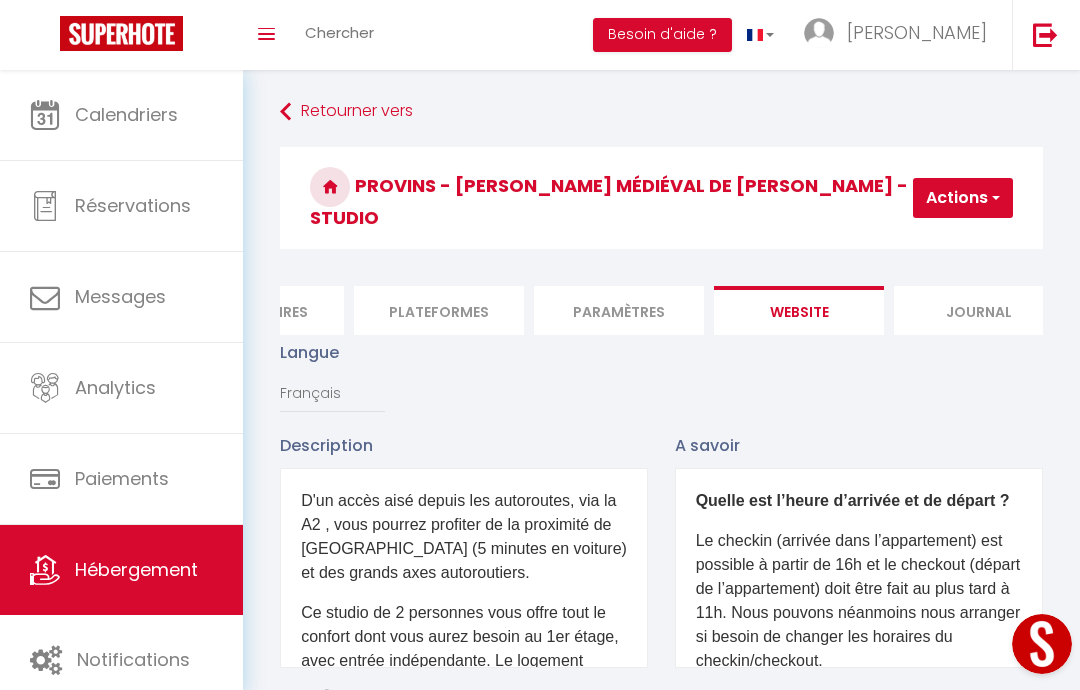 click on "Actions" at bounding box center [963, 198] 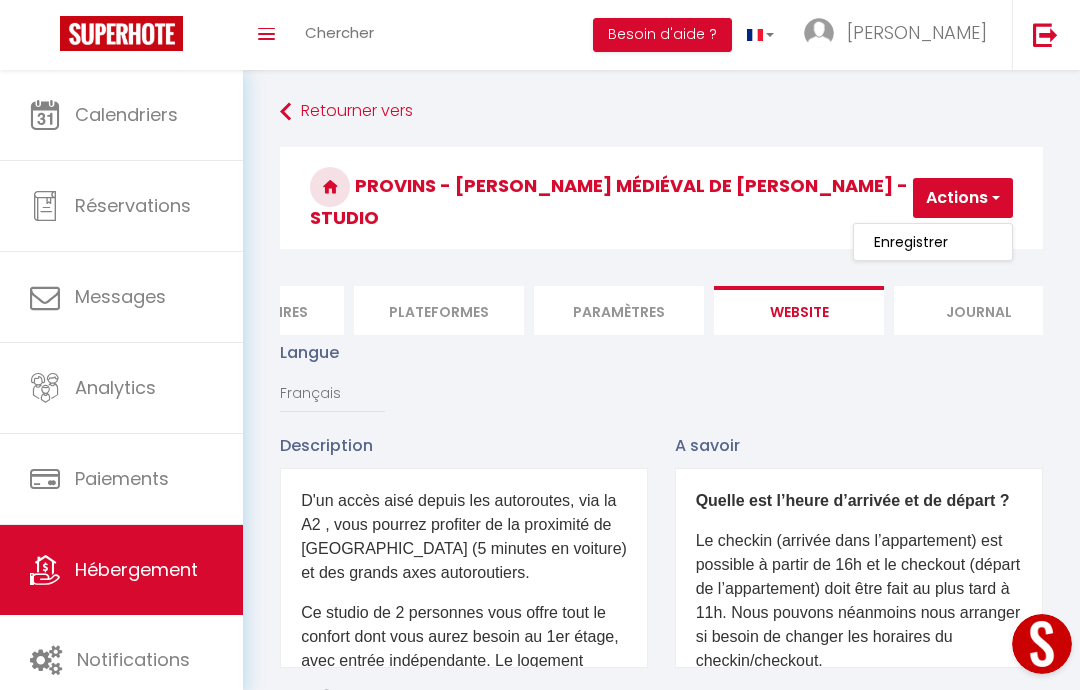 click on "Enregistrer" at bounding box center (911, 242) 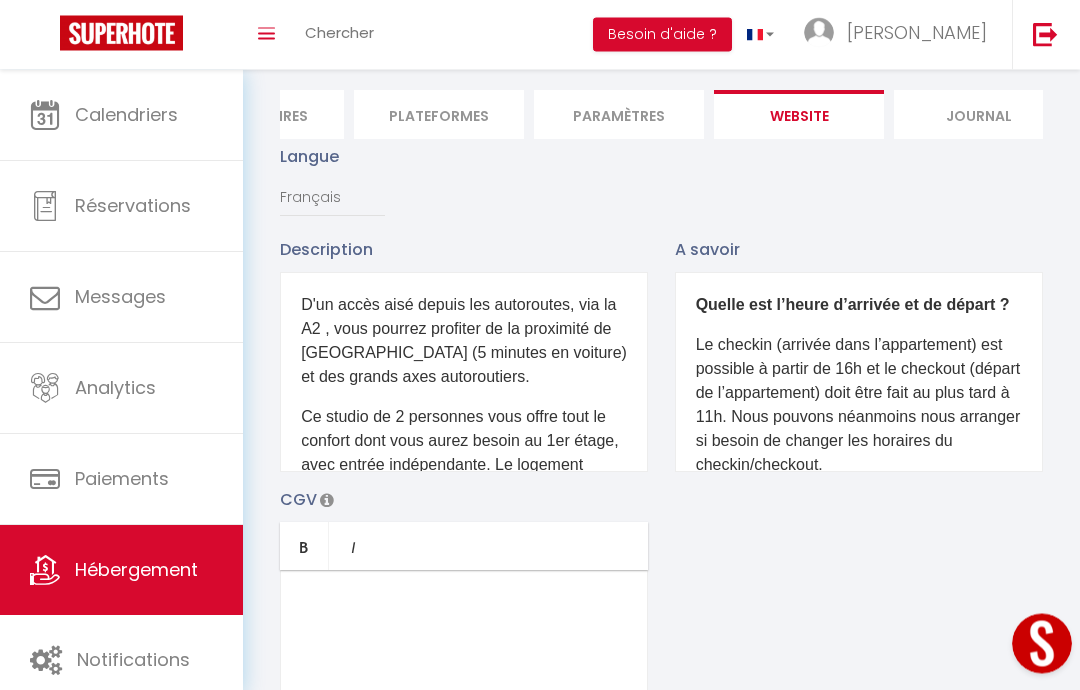 scroll, scrollTop: 0, scrollLeft: 0, axis: both 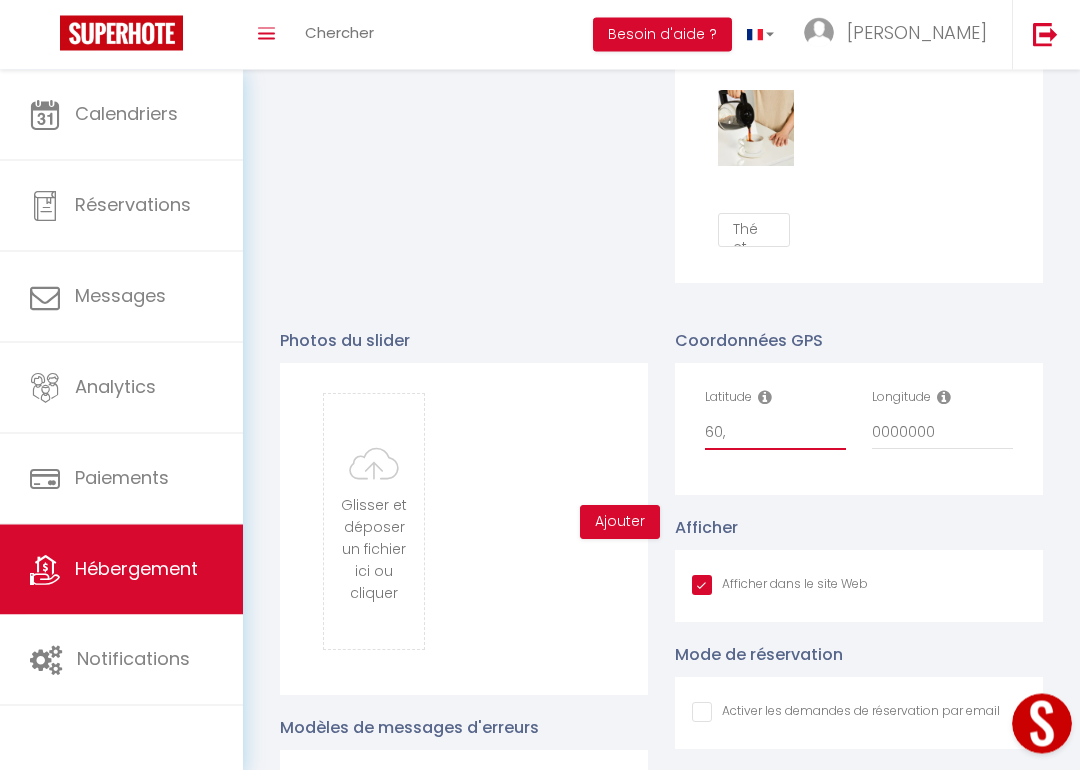 click on "60," at bounding box center (775, 433) 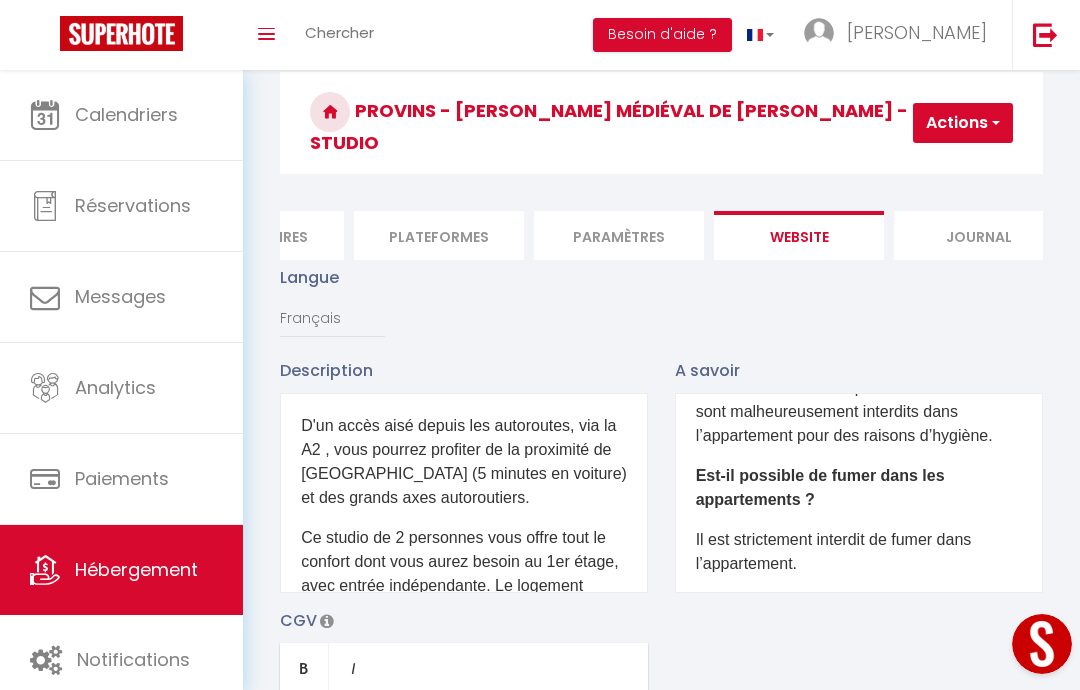 scroll, scrollTop: 0, scrollLeft: 0, axis: both 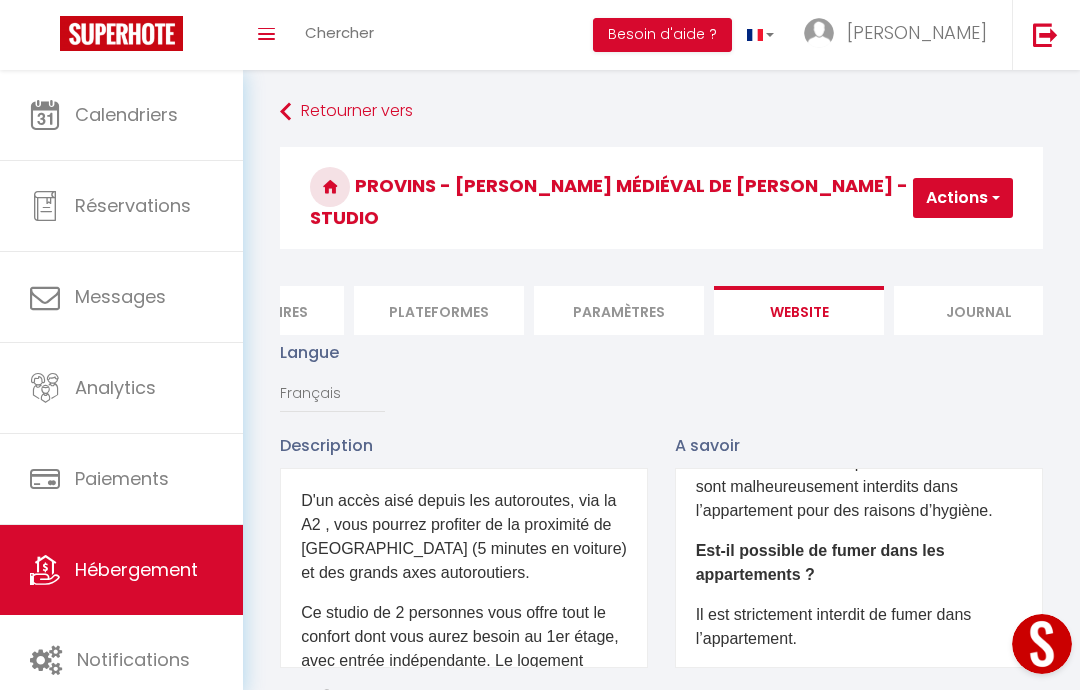 click on "Actions" at bounding box center (963, 198) 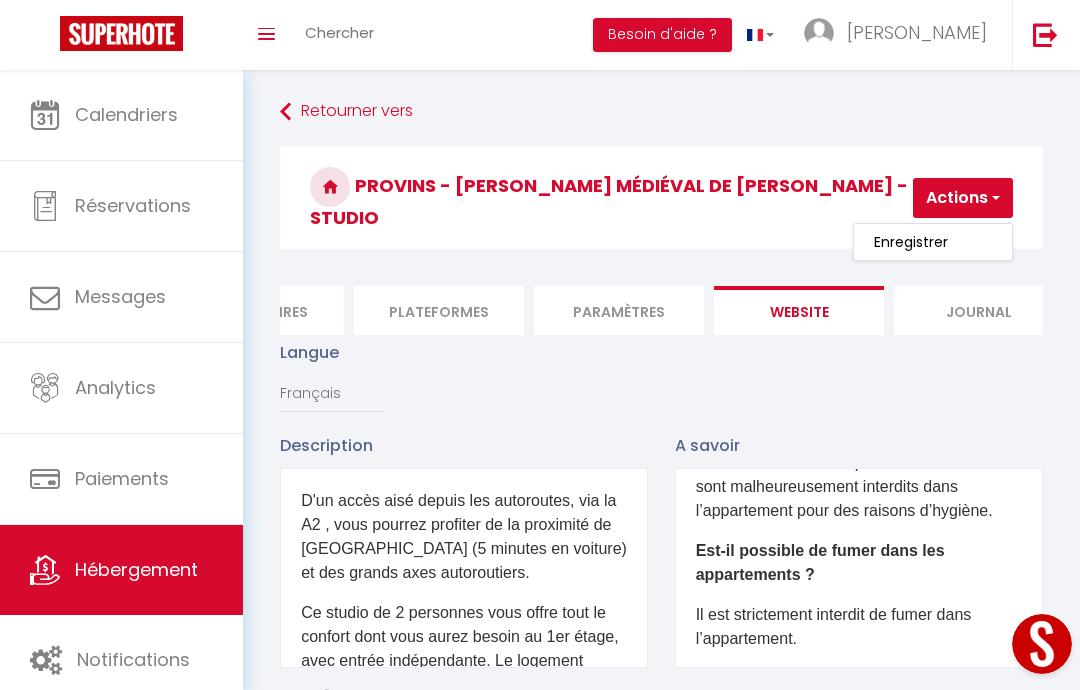 click on "Enregistrer" at bounding box center [911, 242] 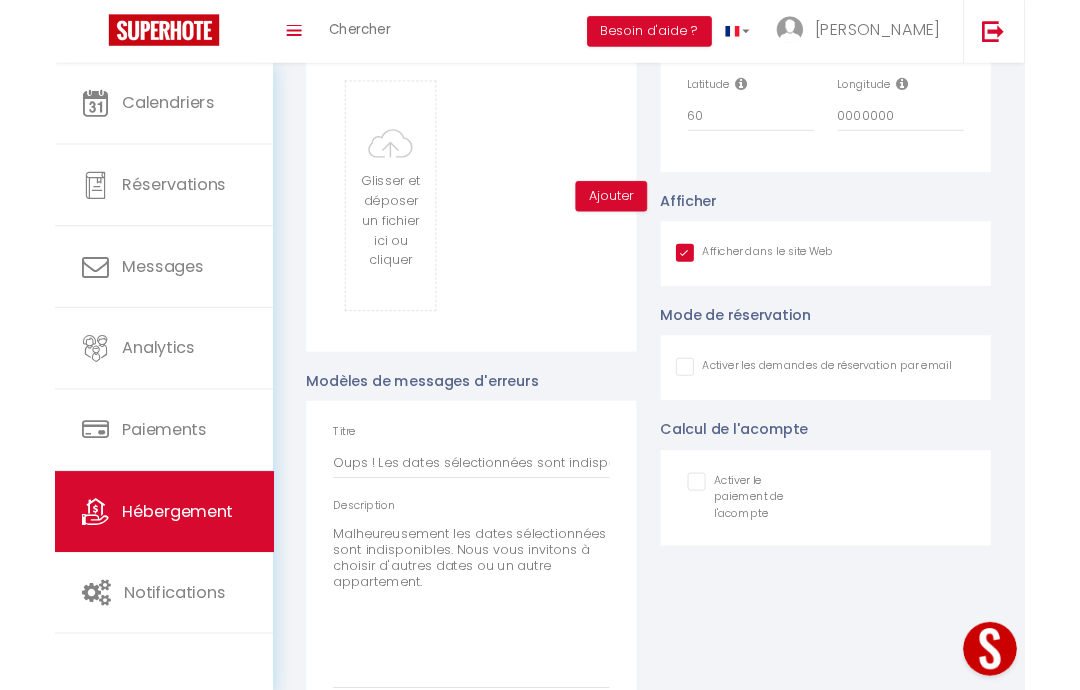 scroll, scrollTop: 2330, scrollLeft: 0, axis: vertical 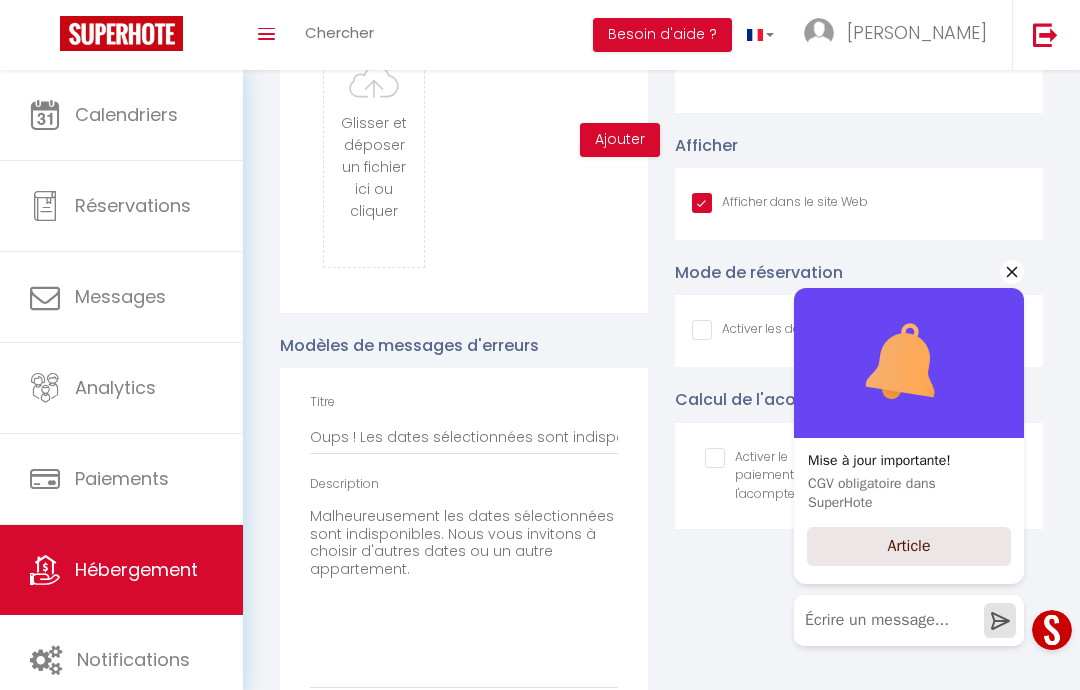 click 